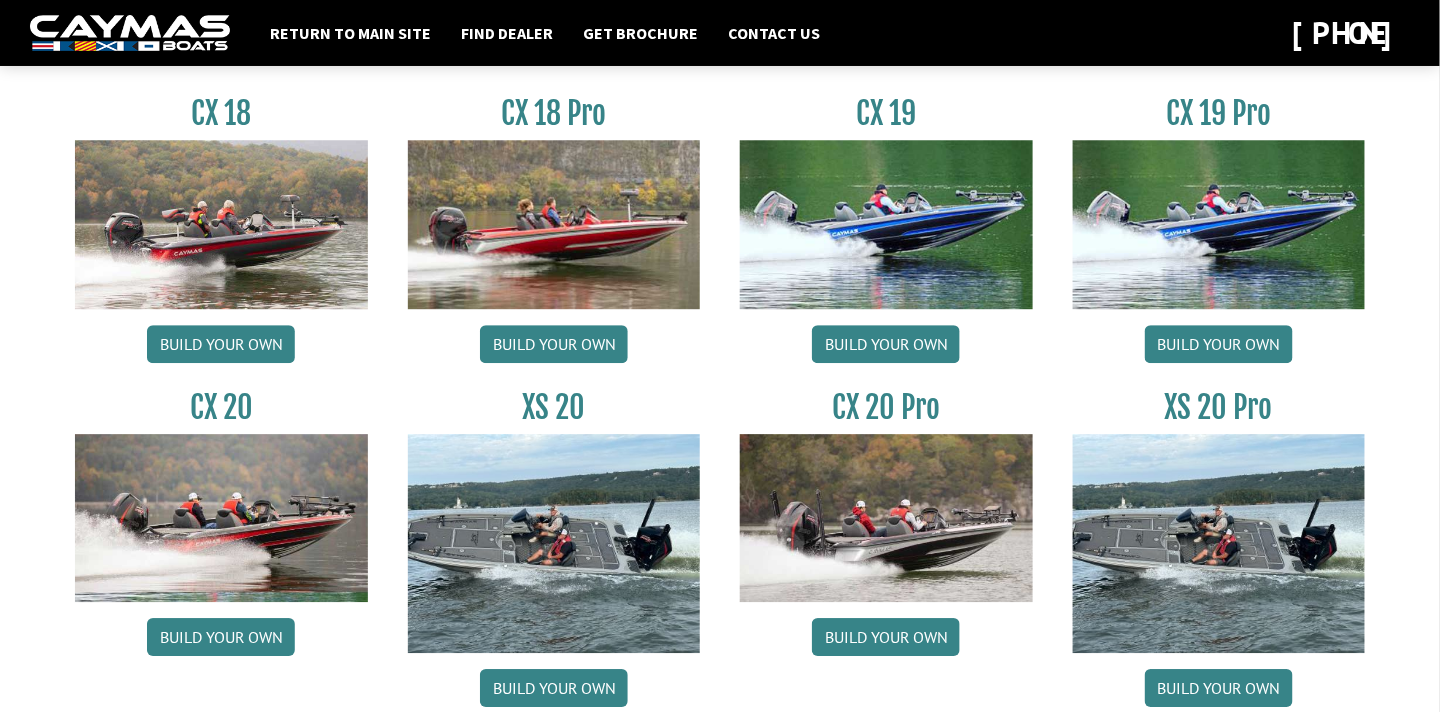 scroll, scrollTop: 1723, scrollLeft: 0, axis: vertical 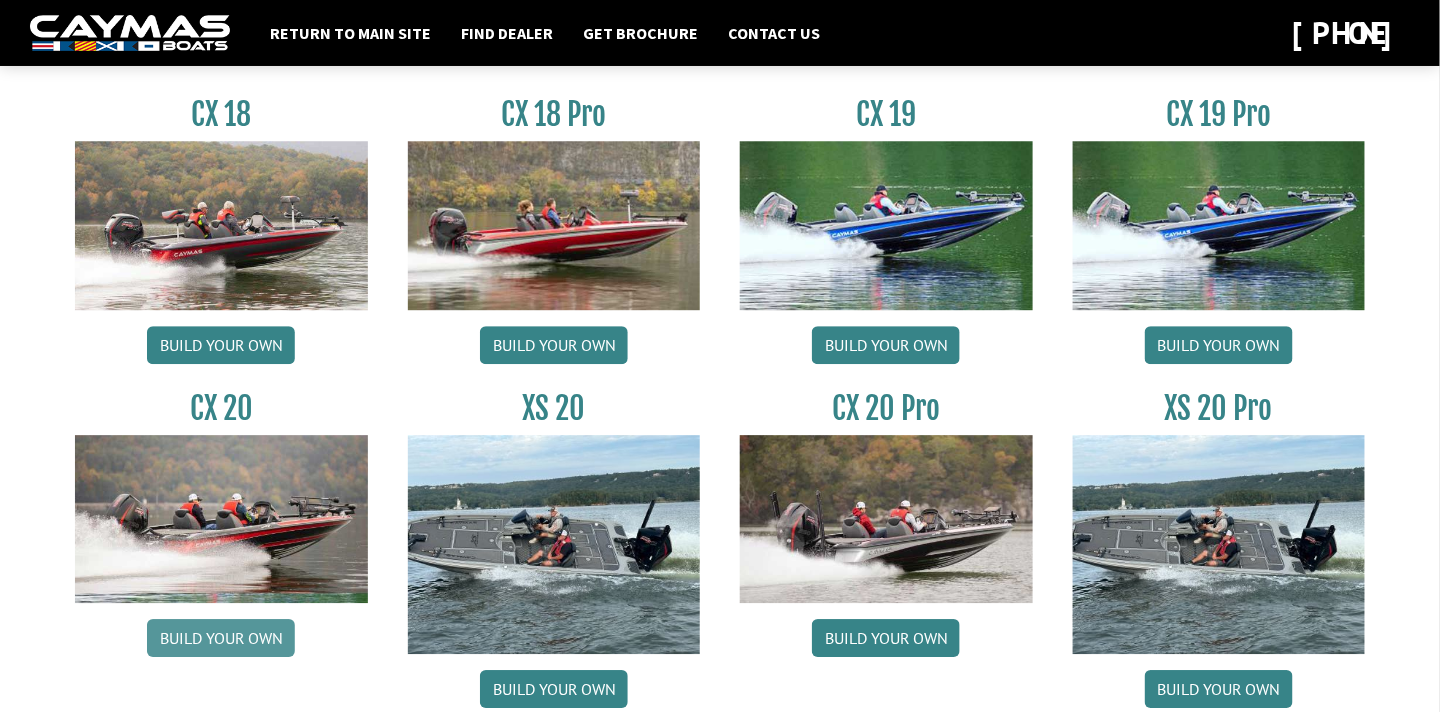 click on "Build your own" at bounding box center [221, 638] 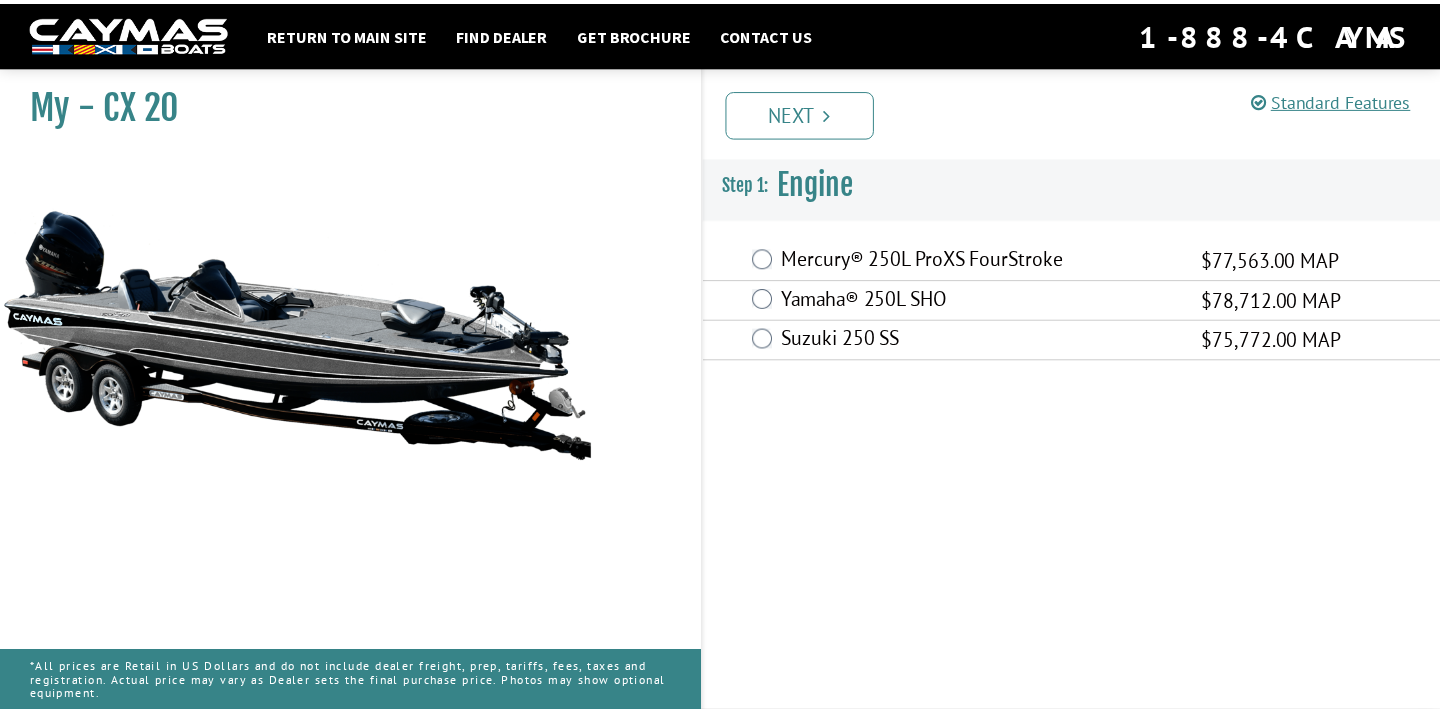 scroll, scrollTop: 0, scrollLeft: 0, axis: both 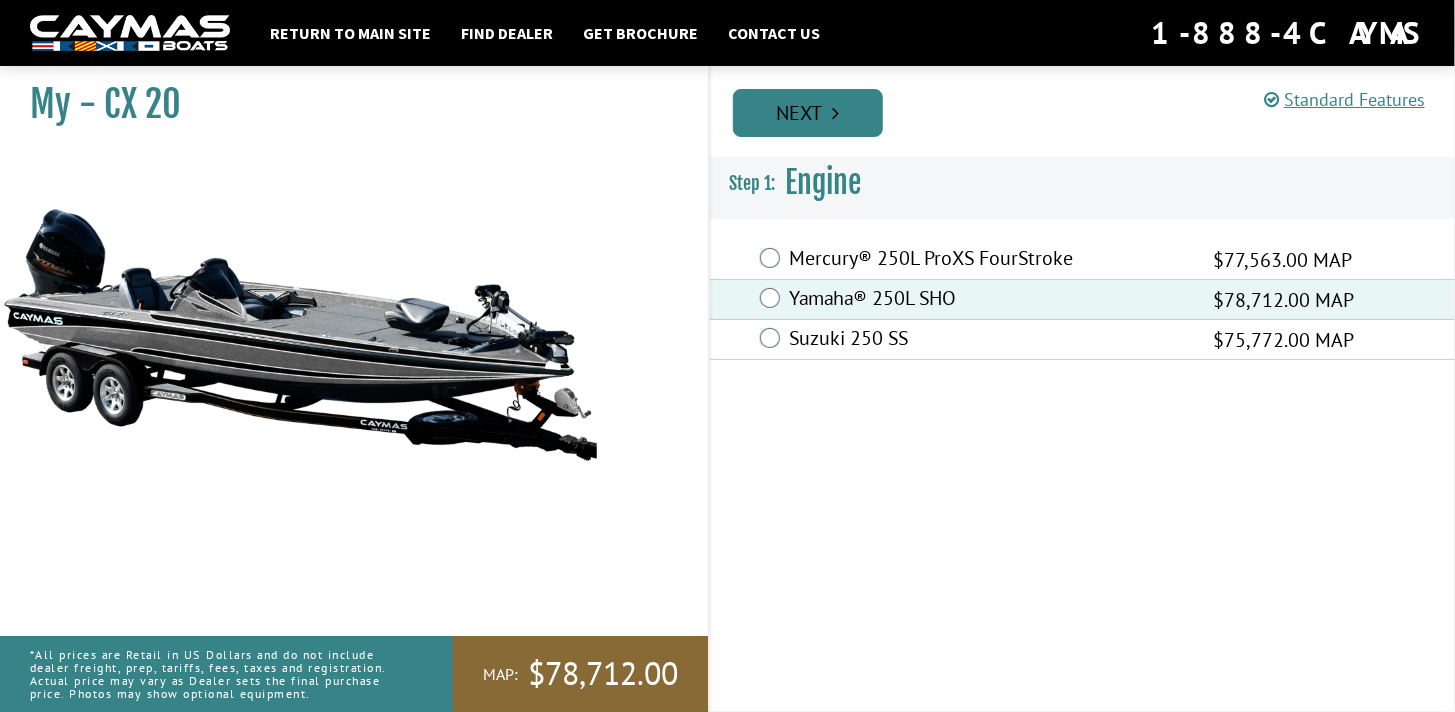 click on "Next" at bounding box center (808, 113) 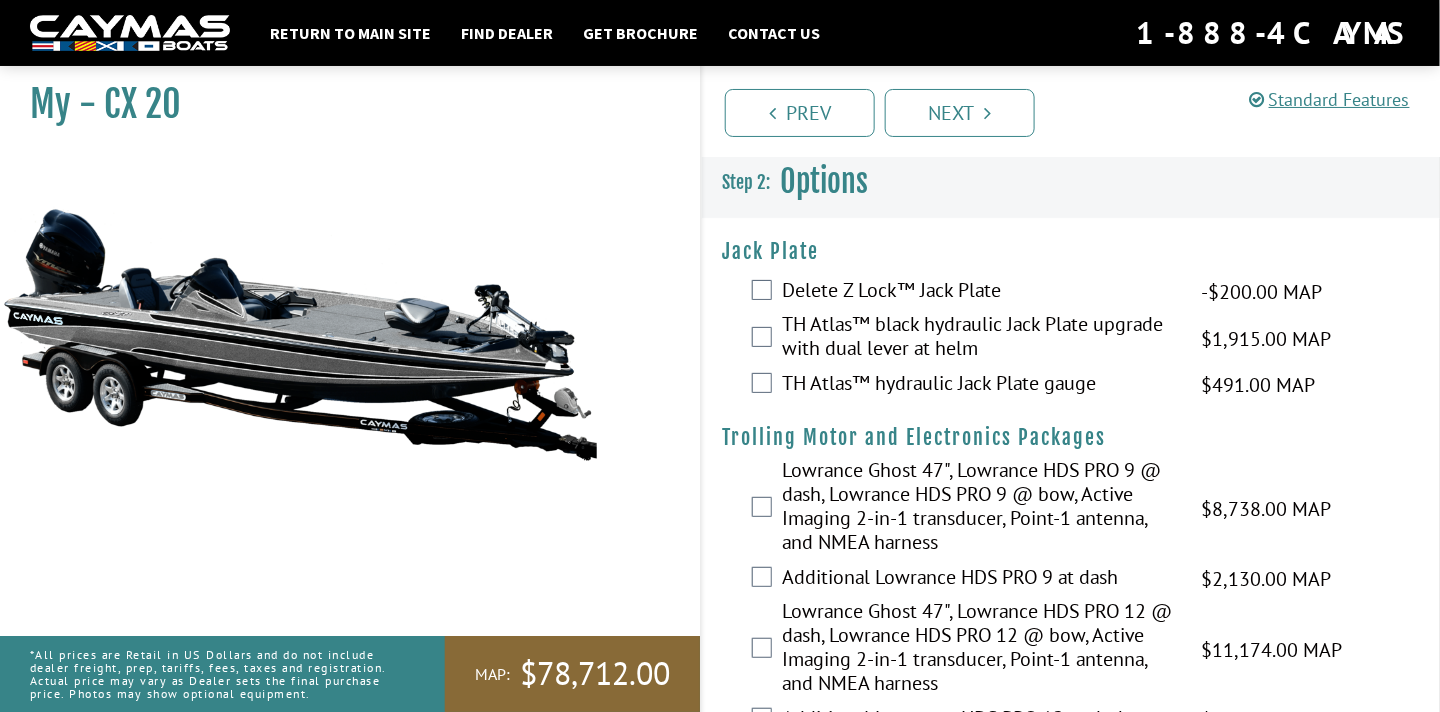 click on "Delete Z Lock™ Jack Plate
-$200.00 MAP
-$200.00 MSRP" at bounding box center [1071, 292] 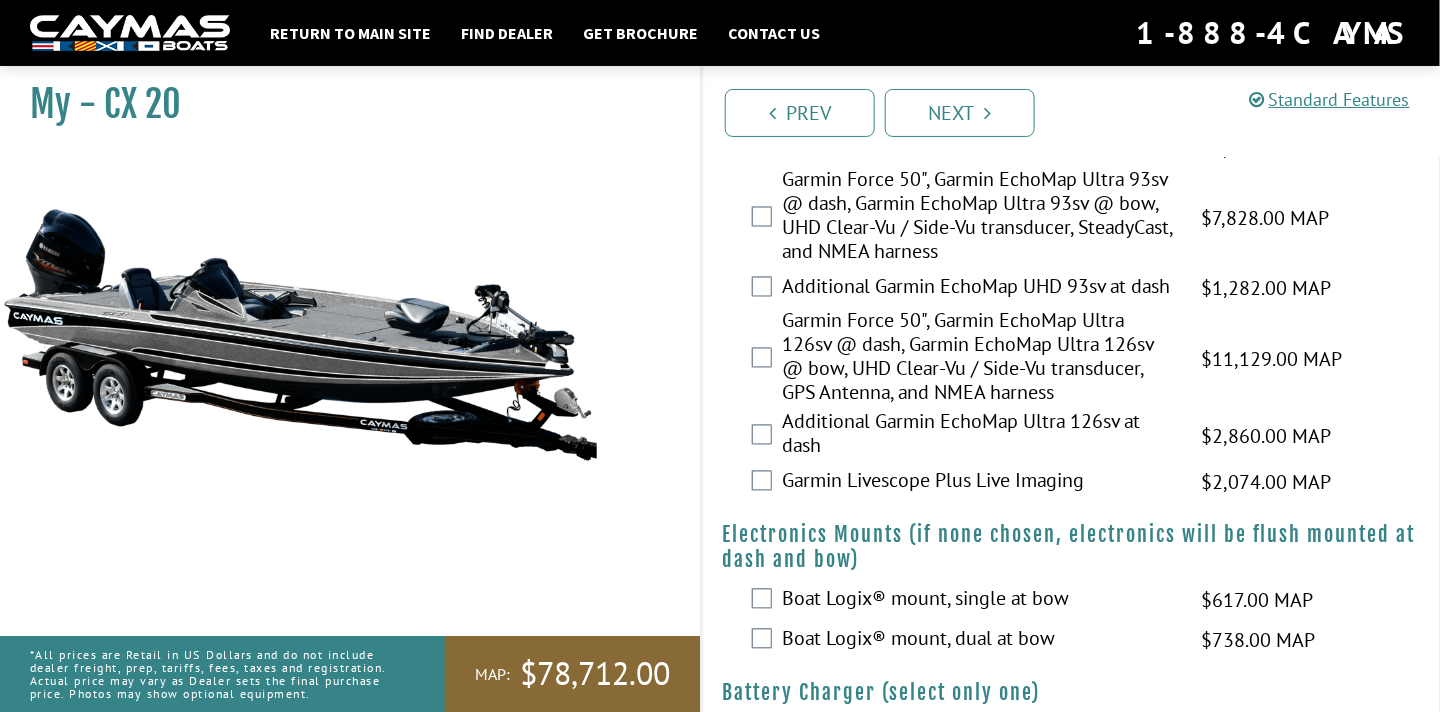 scroll, scrollTop: 1097, scrollLeft: 0, axis: vertical 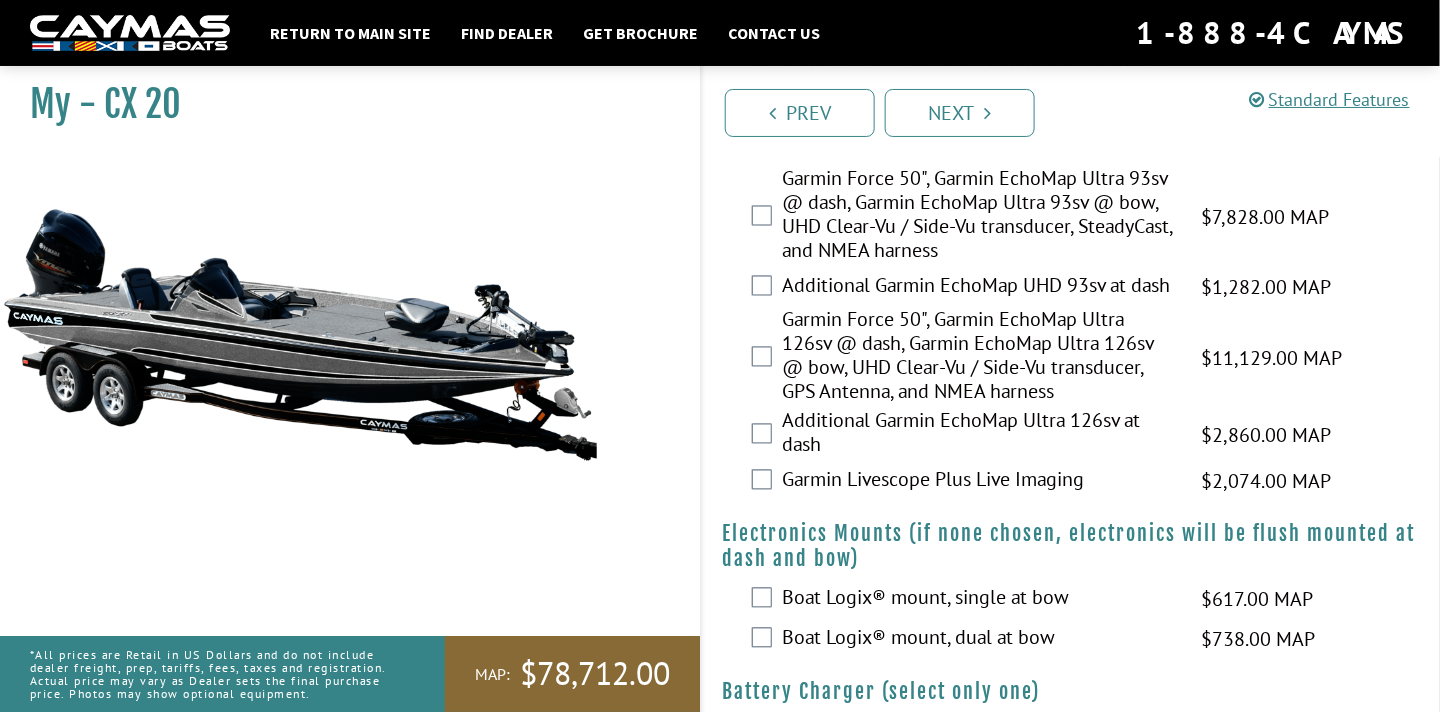 click on "Garmin Force 50", Garmin EchoMap Ultra 126sv @ dash, Garmin EchoMap Ultra 126sv @ bow, UHD Clear-Vu / Side-Vu transducer, GPS Antenna, and NMEA harness" at bounding box center (979, 358) 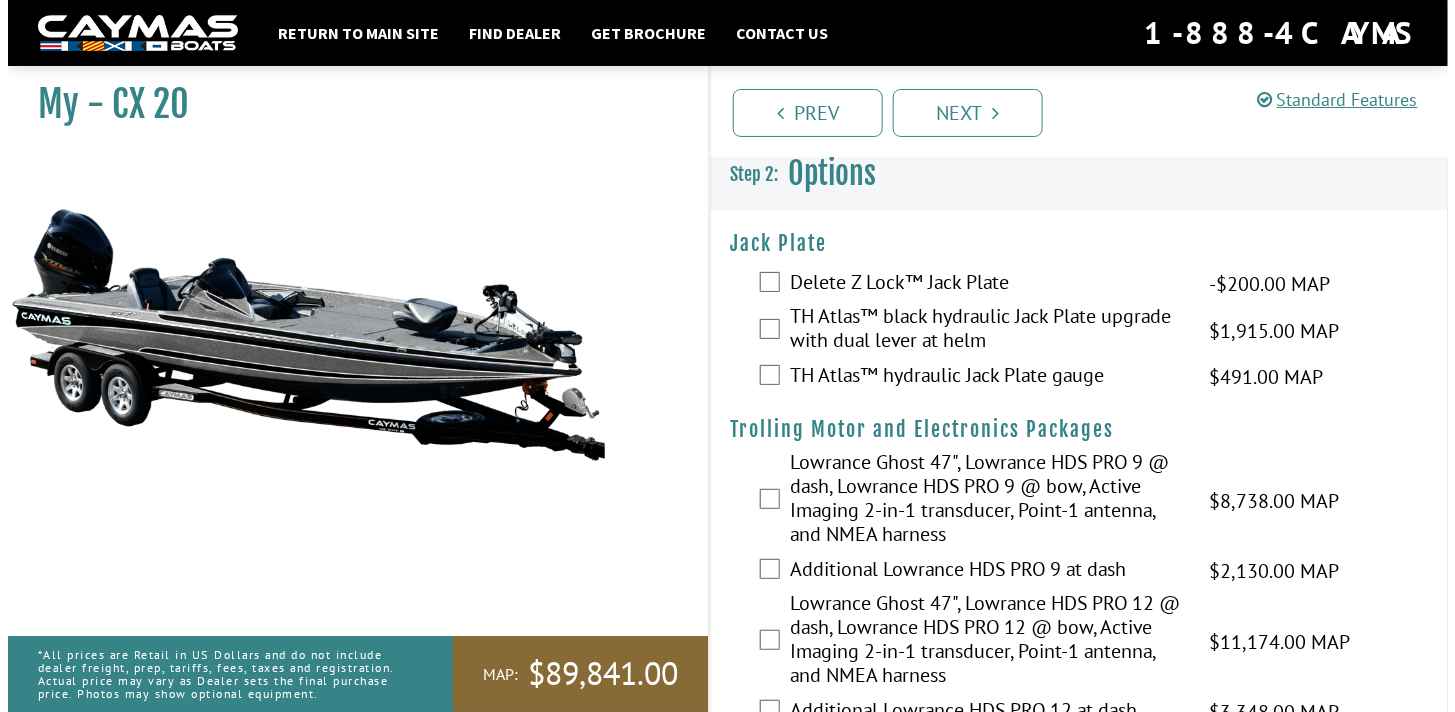scroll, scrollTop: 0, scrollLeft: 0, axis: both 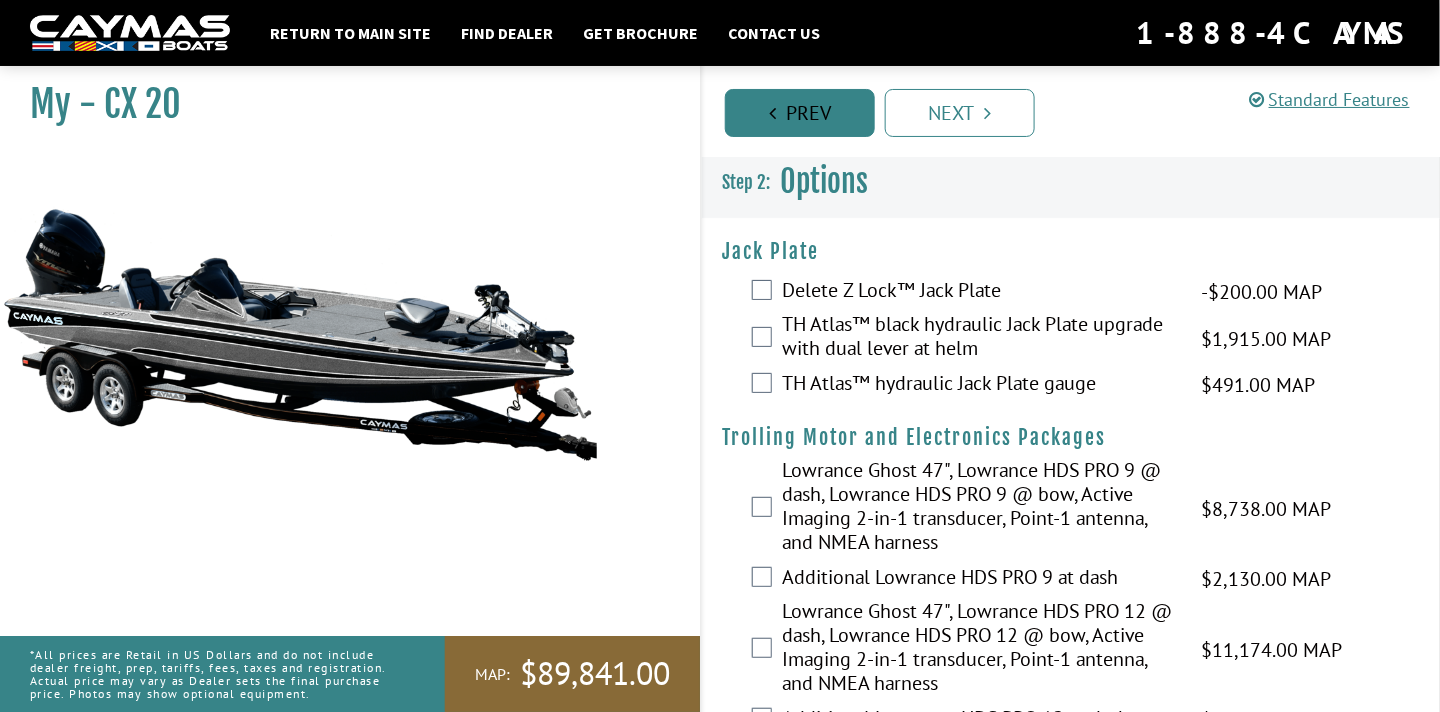 click on "Prev" at bounding box center [800, 113] 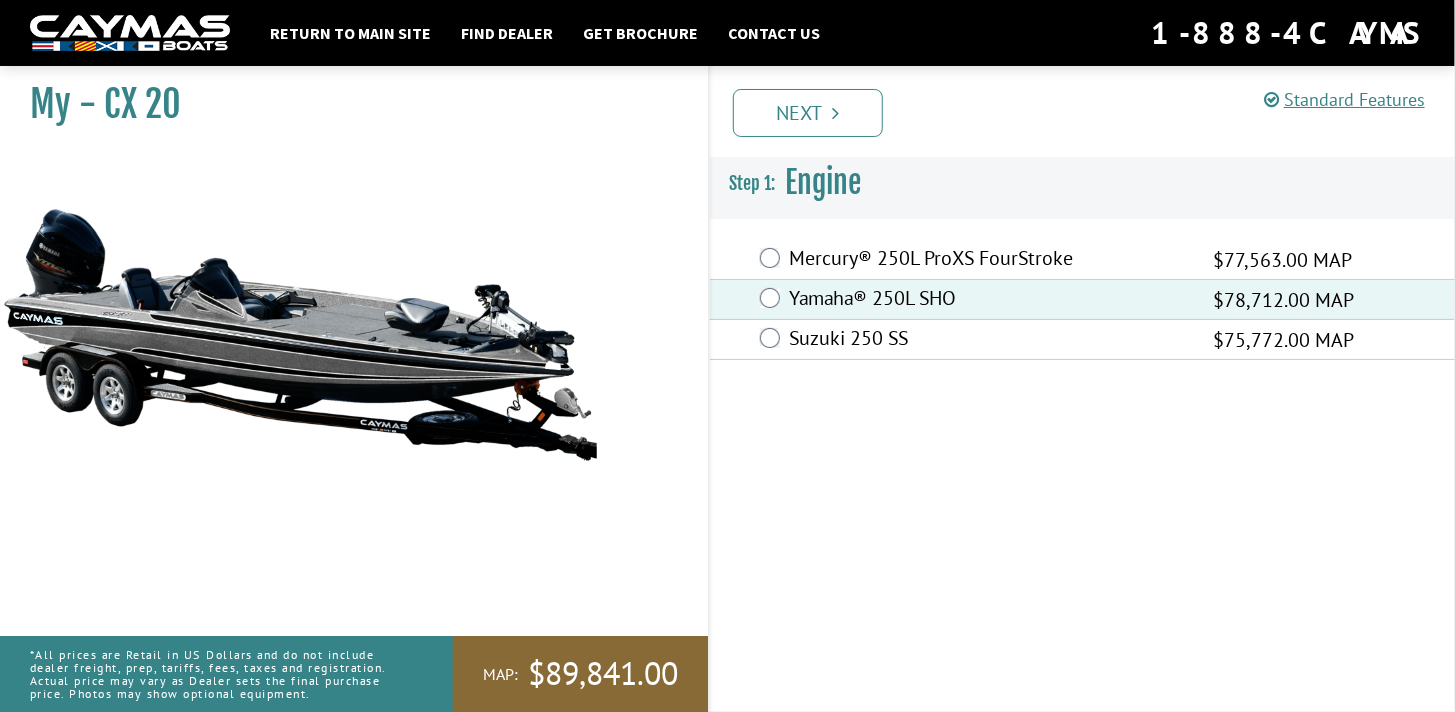 click on "Mercury® 250L ProXS FourStroke
$77,563.00 MAP" at bounding box center (1083, 260) 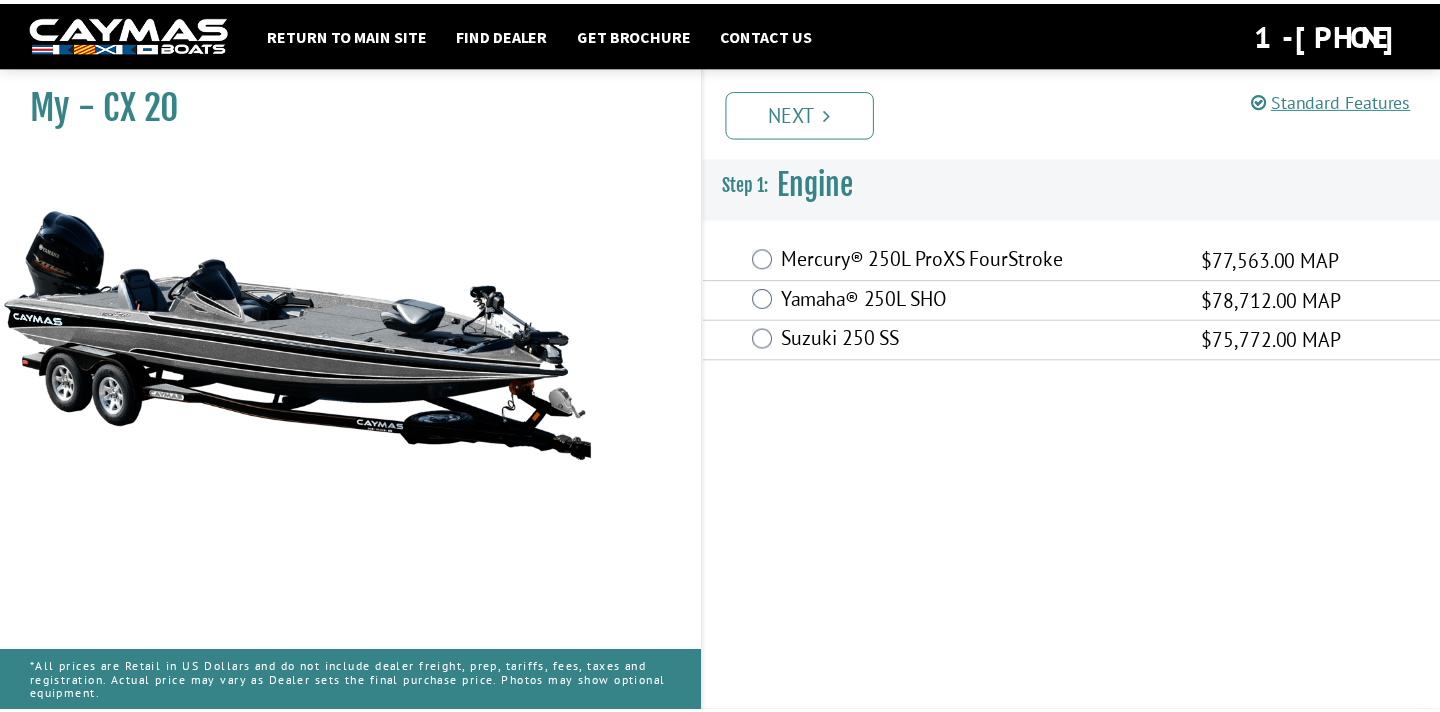 scroll, scrollTop: 0, scrollLeft: 0, axis: both 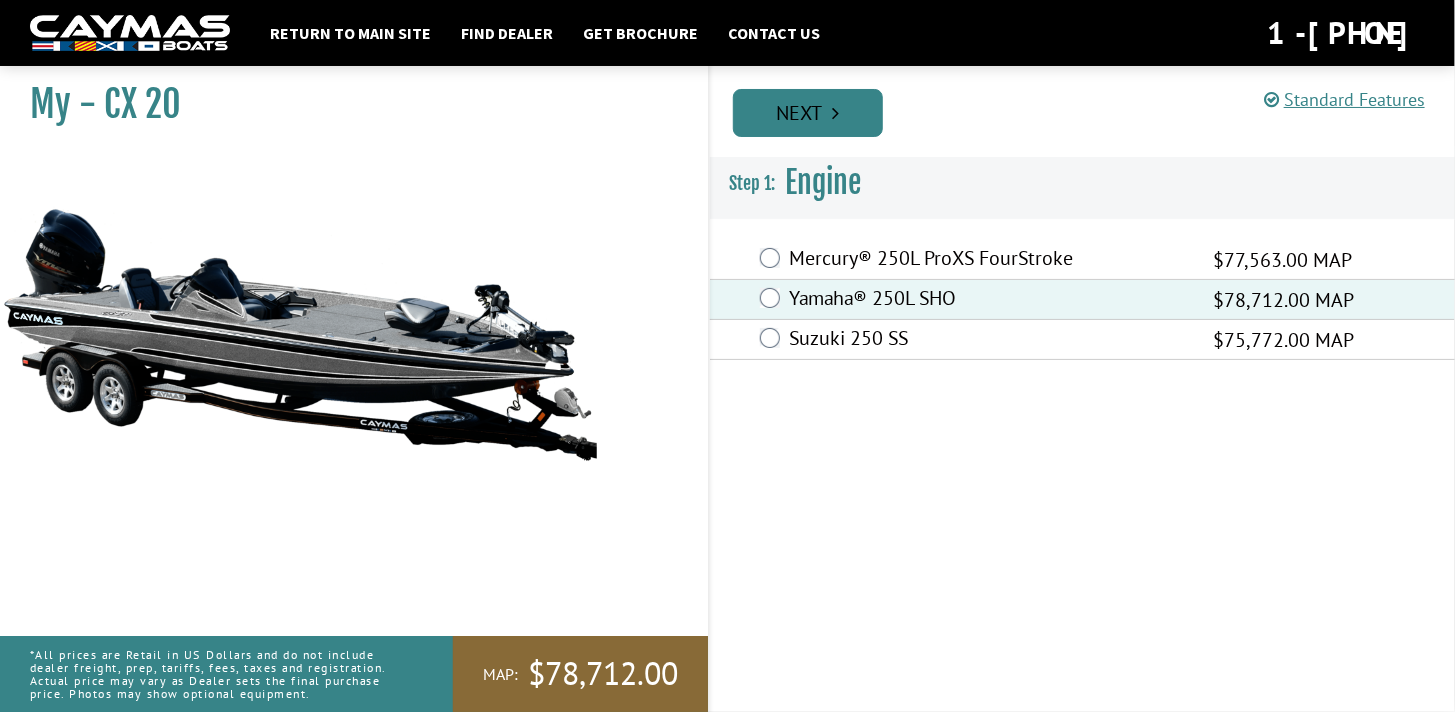 click on "Next" at bounding box center (808, 113) 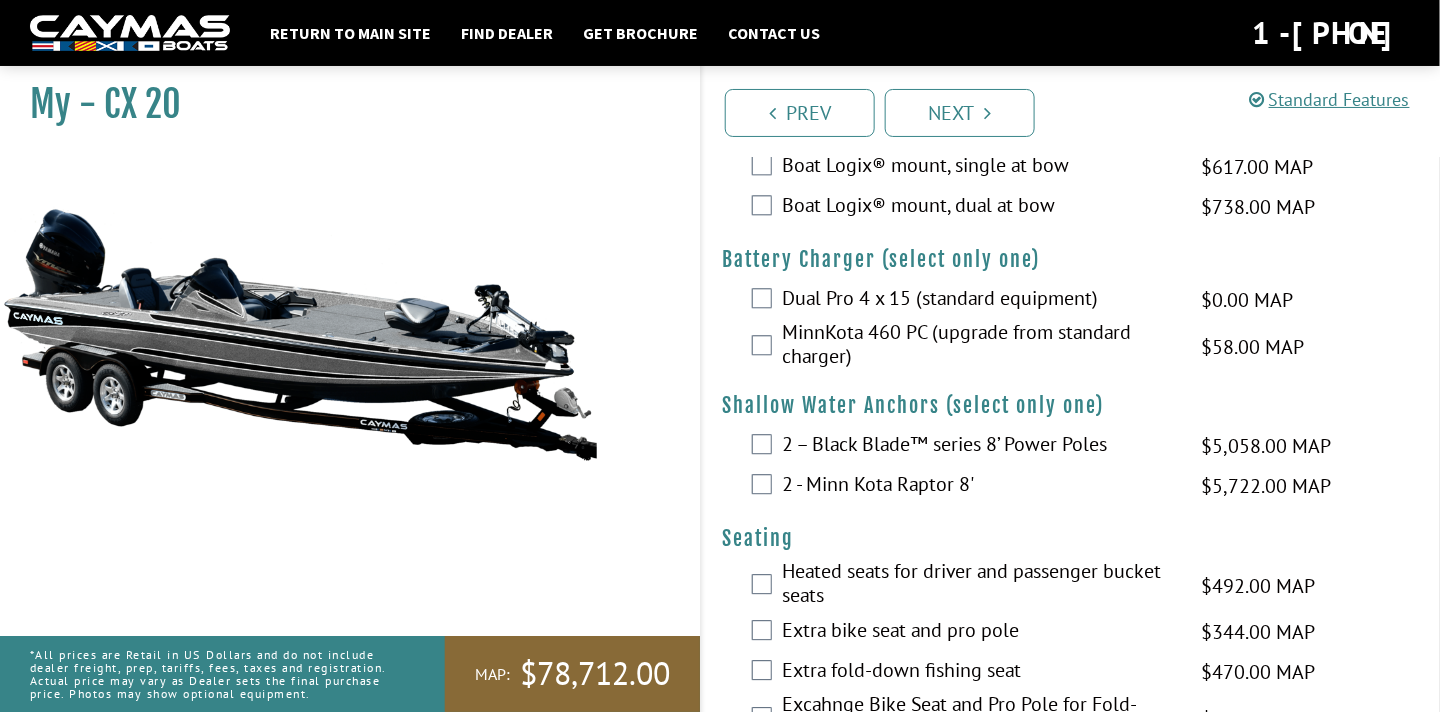 scroll, scrollTop: 1530, scrollLeft: 0, axis: vertical 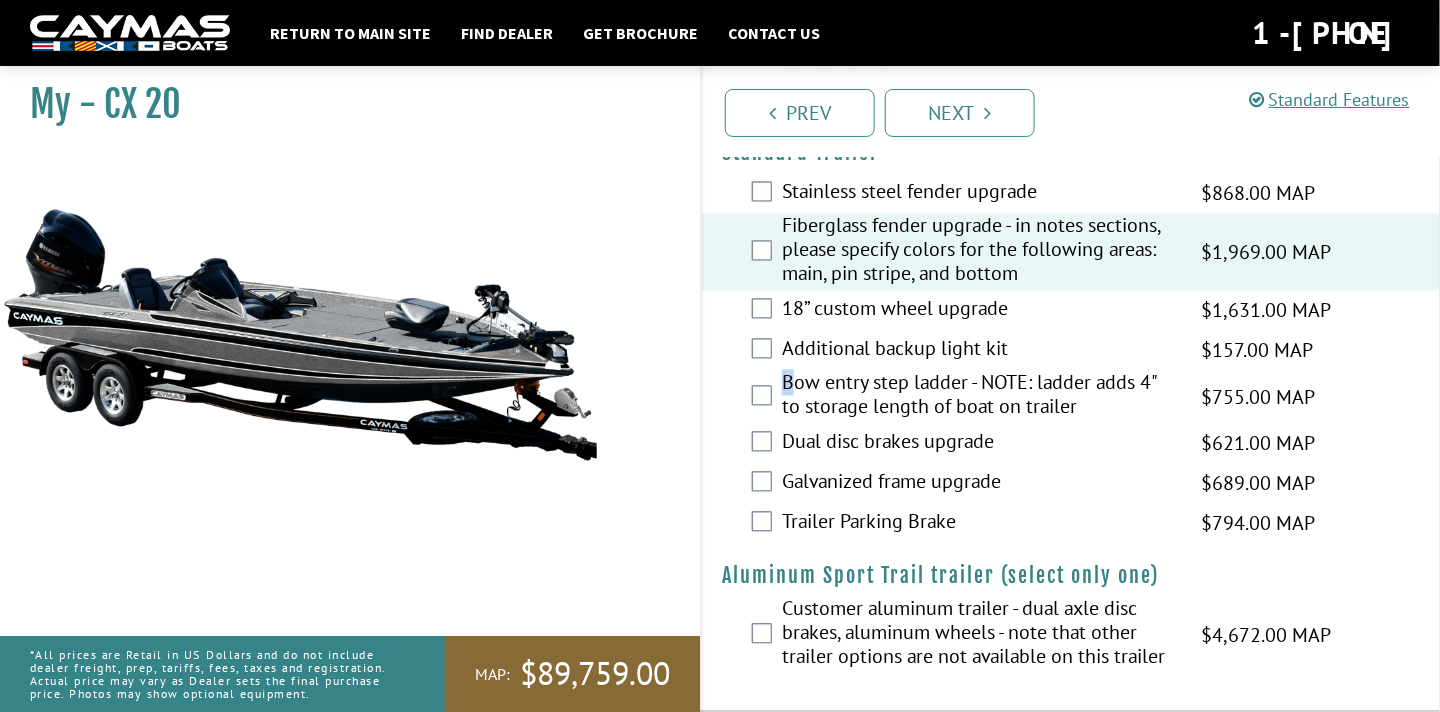 click on "Bow entry step ladder - NOTE: ladder adds 4" to storage length of boat on trailer
$755.00 MAP
$891.00 MSRP" at bounding box center [1071, 397] 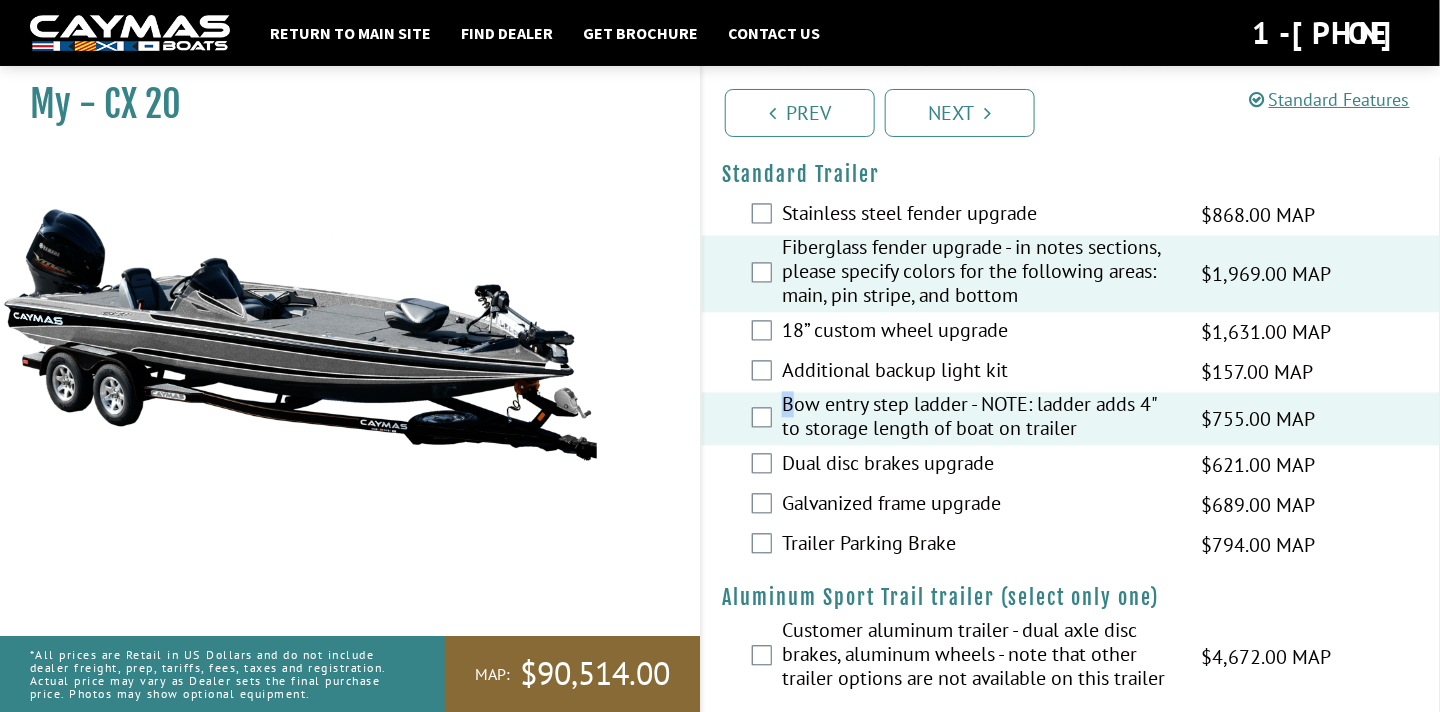 scroll, scrollTop: 3763, scrollLeft: 0, axis: vertical 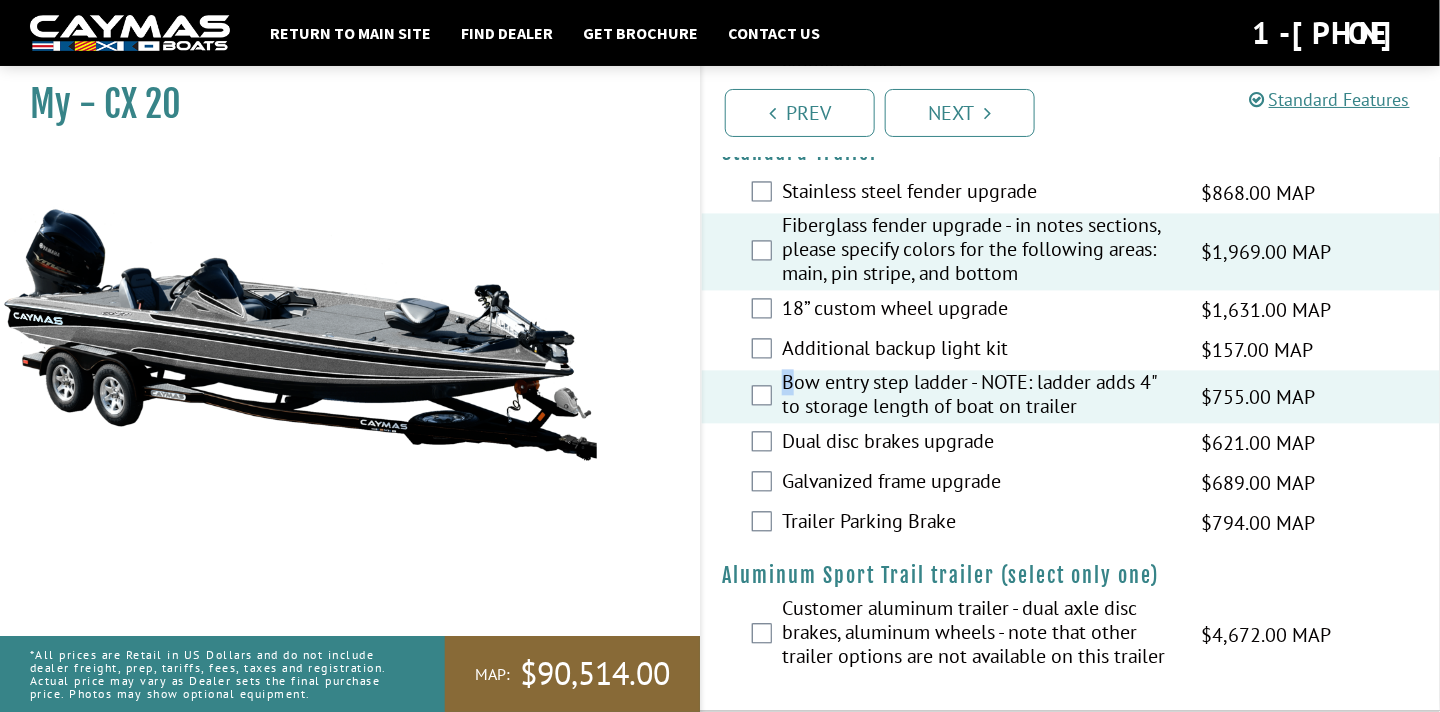click on "Trailer Parking Brake
$794.00 MAP
$937.00 MSRP" at bounding box center (1071, 524) 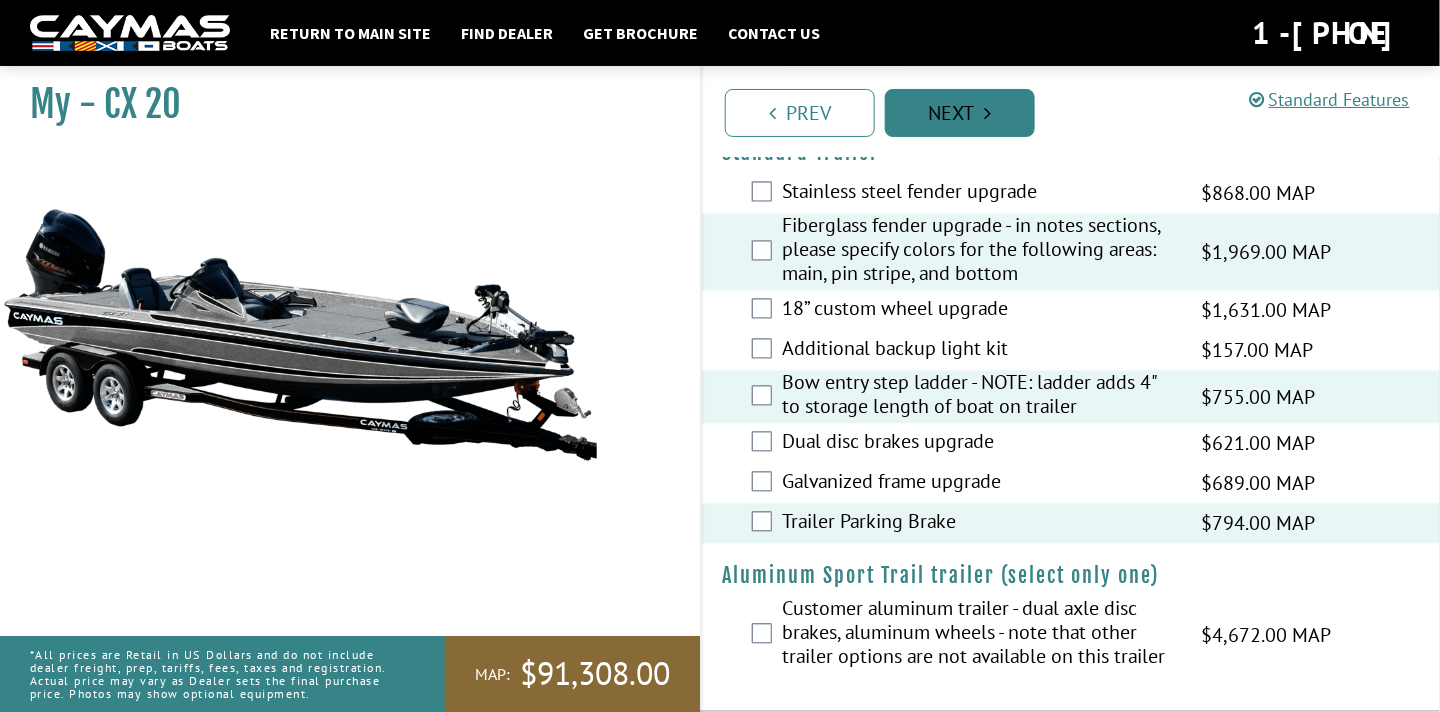 click on "Next" at bounding box center (960, 113) 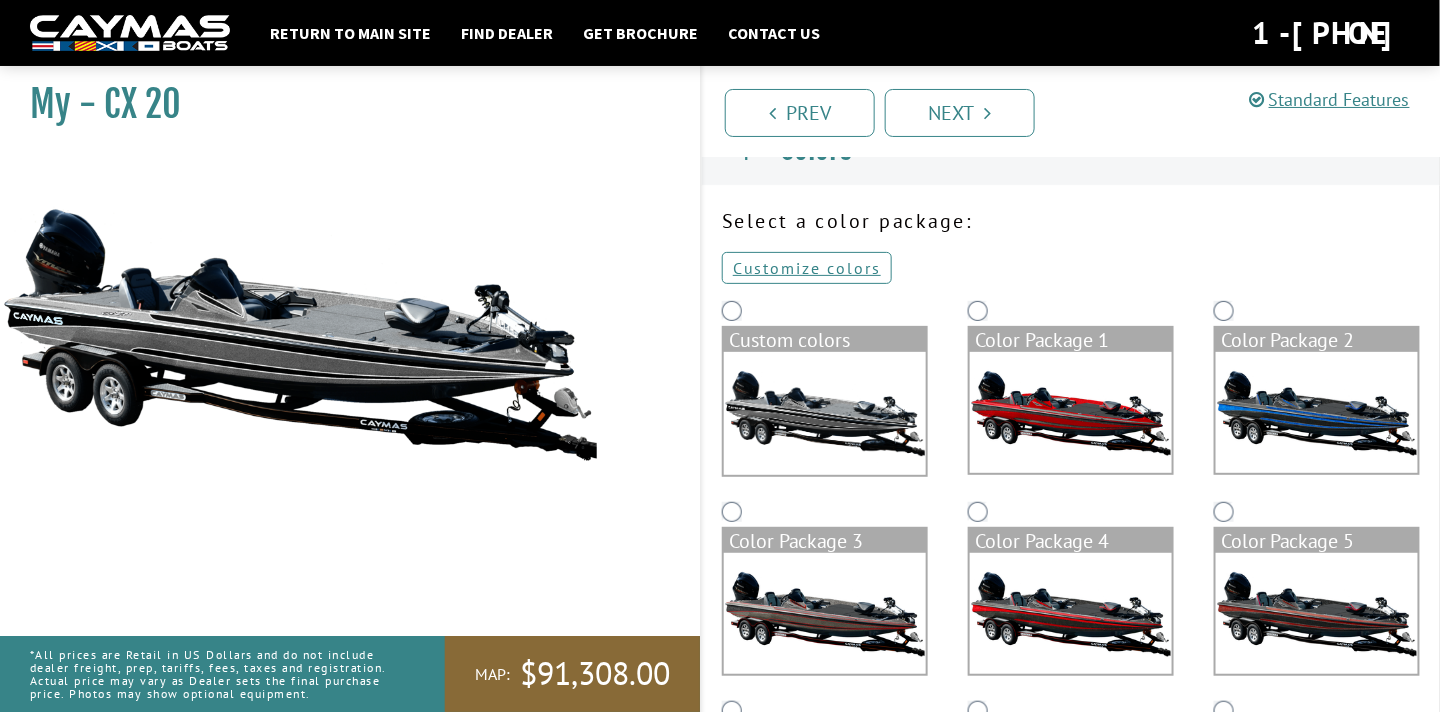 scroll, scrollTop: 0, scrollLeft: 0, axis: both 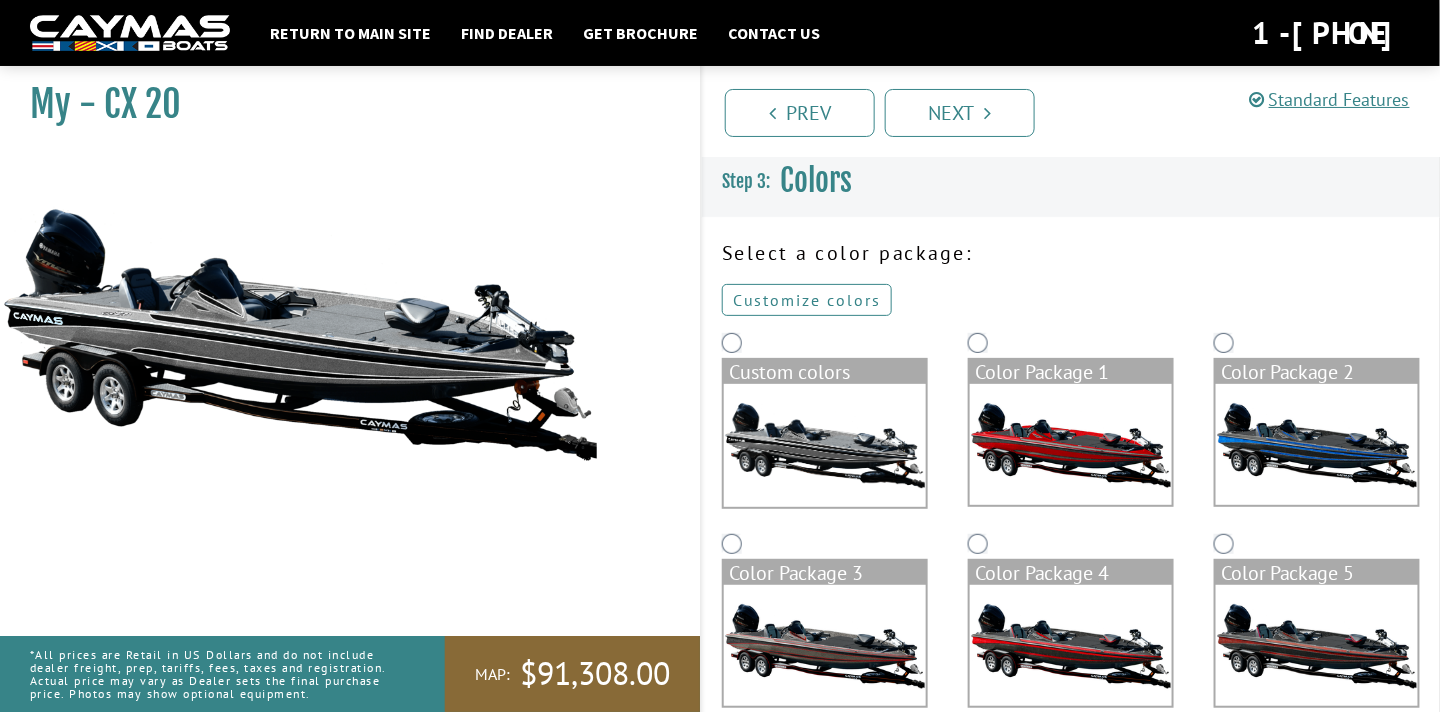 click on "Customize colors" at bounding box center [807, 300] 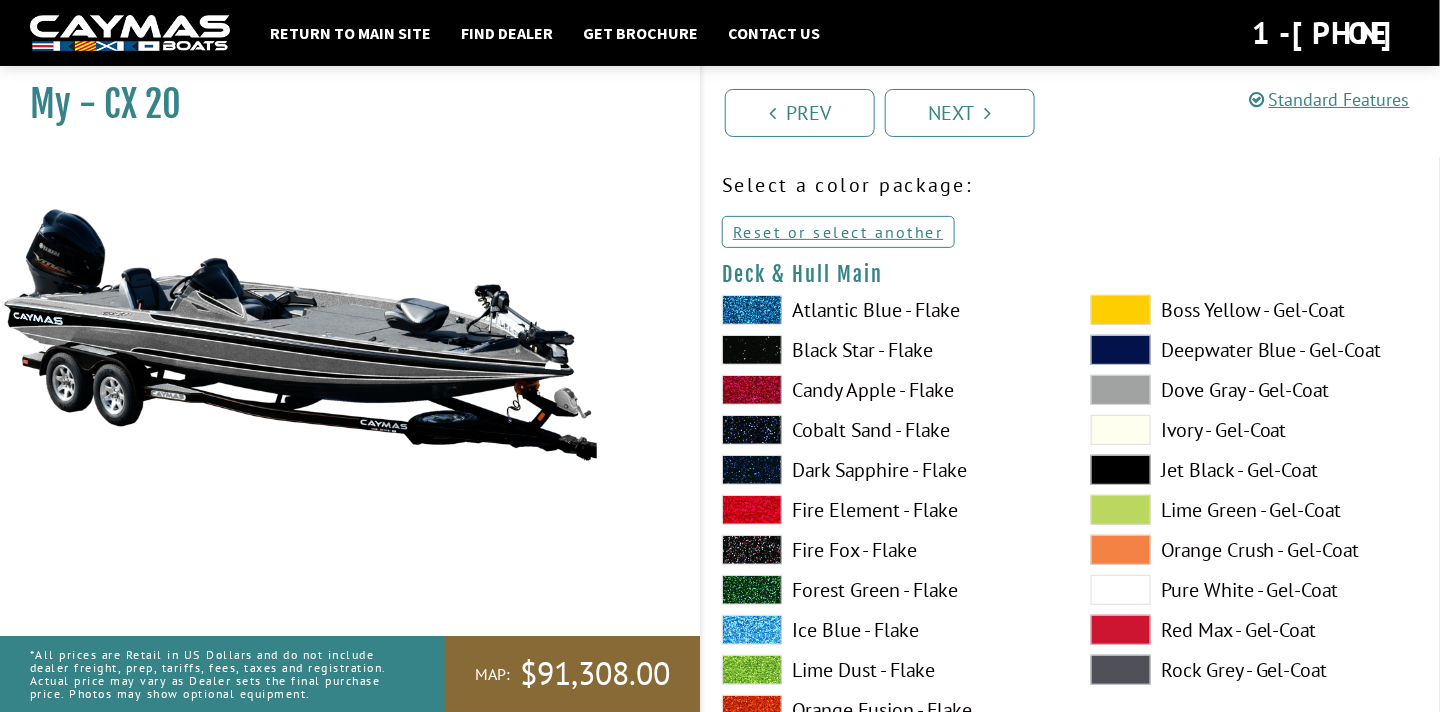 scroll, scrollTop: 44, scrollLeft: 0, axis: vertical 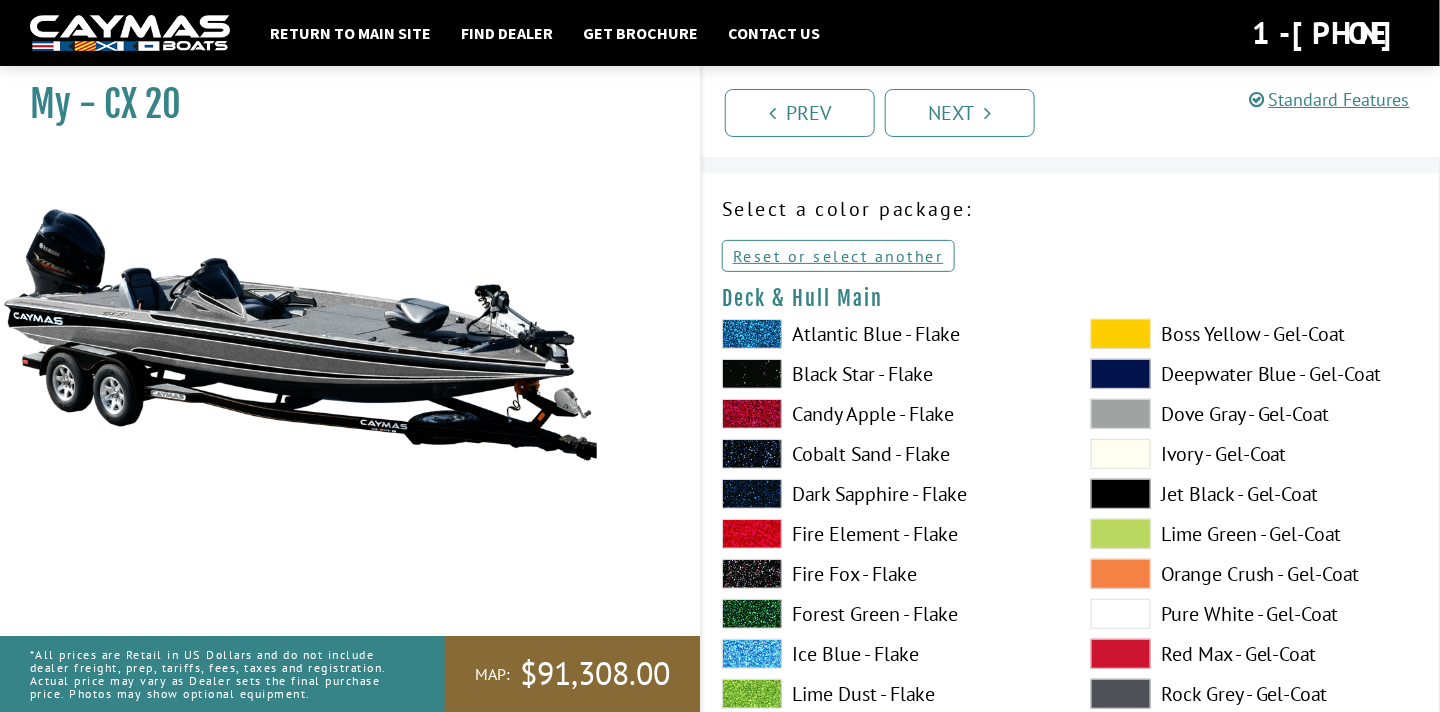 click at bounding box center (1121, 414) 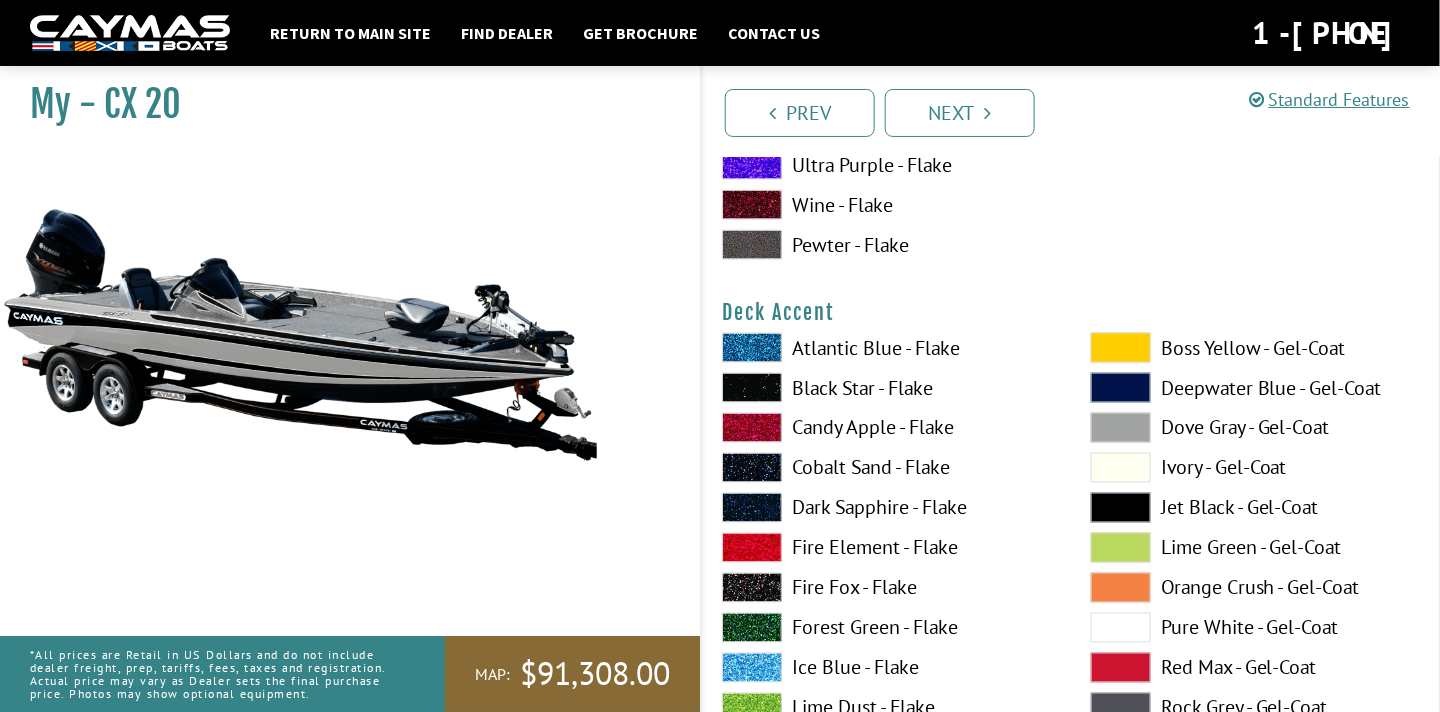 scroll, scrollTop: 864, scrollLeft: 0, axis: vertical 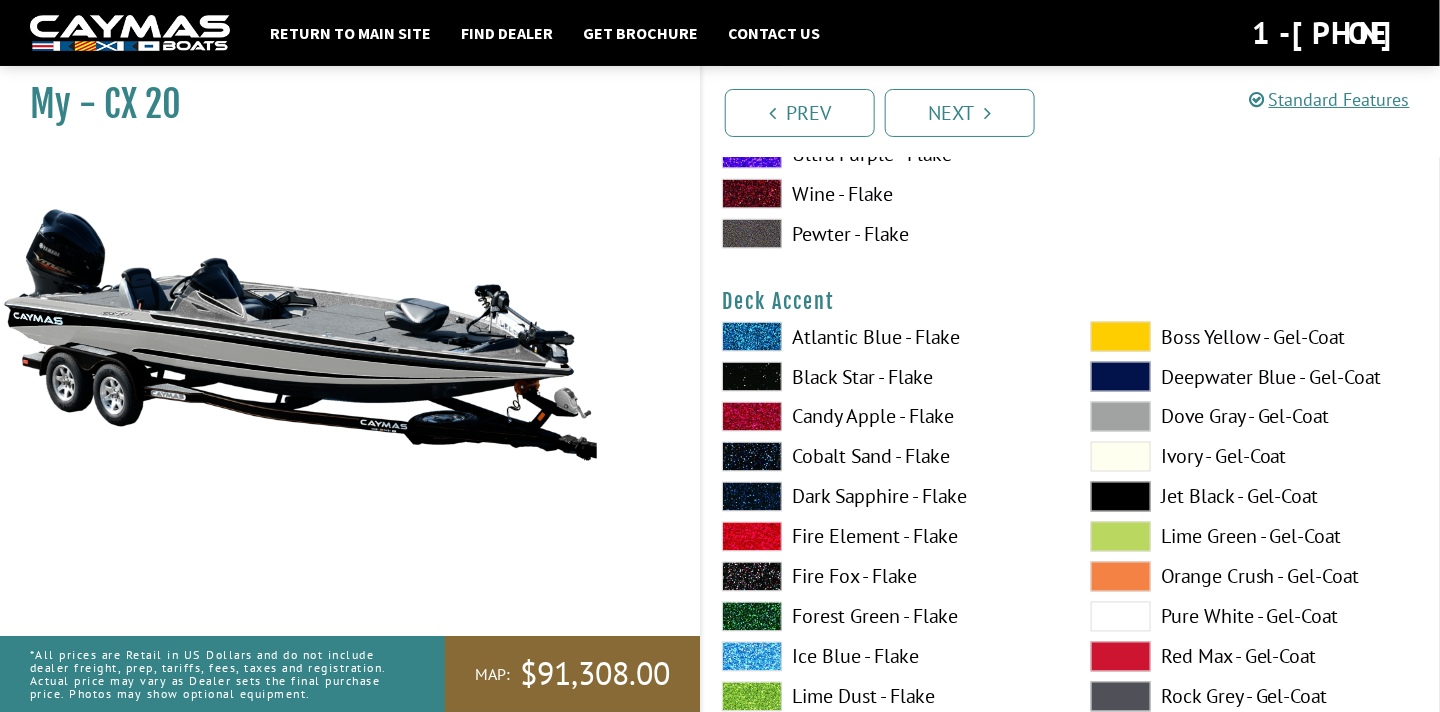 click at bounding box center [1121, 417] 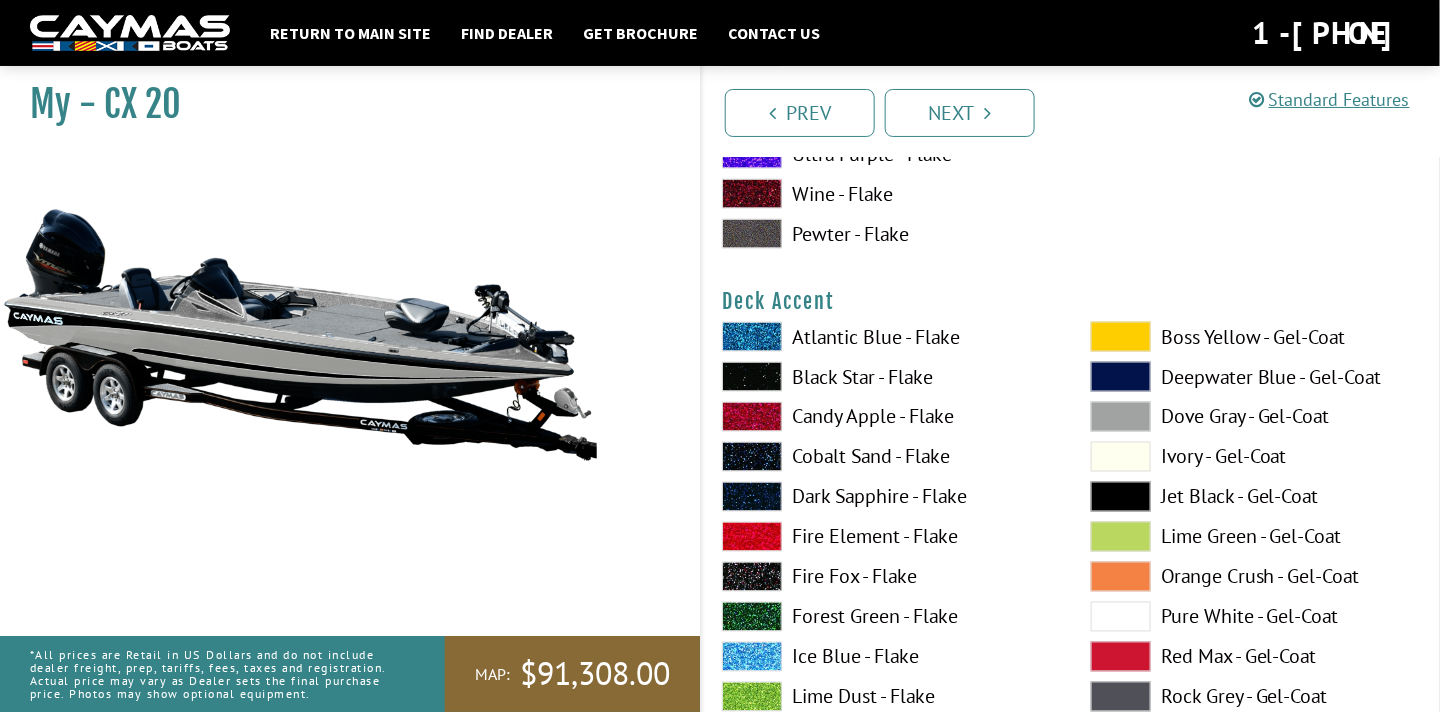 click at bounding box center [1121, 417] 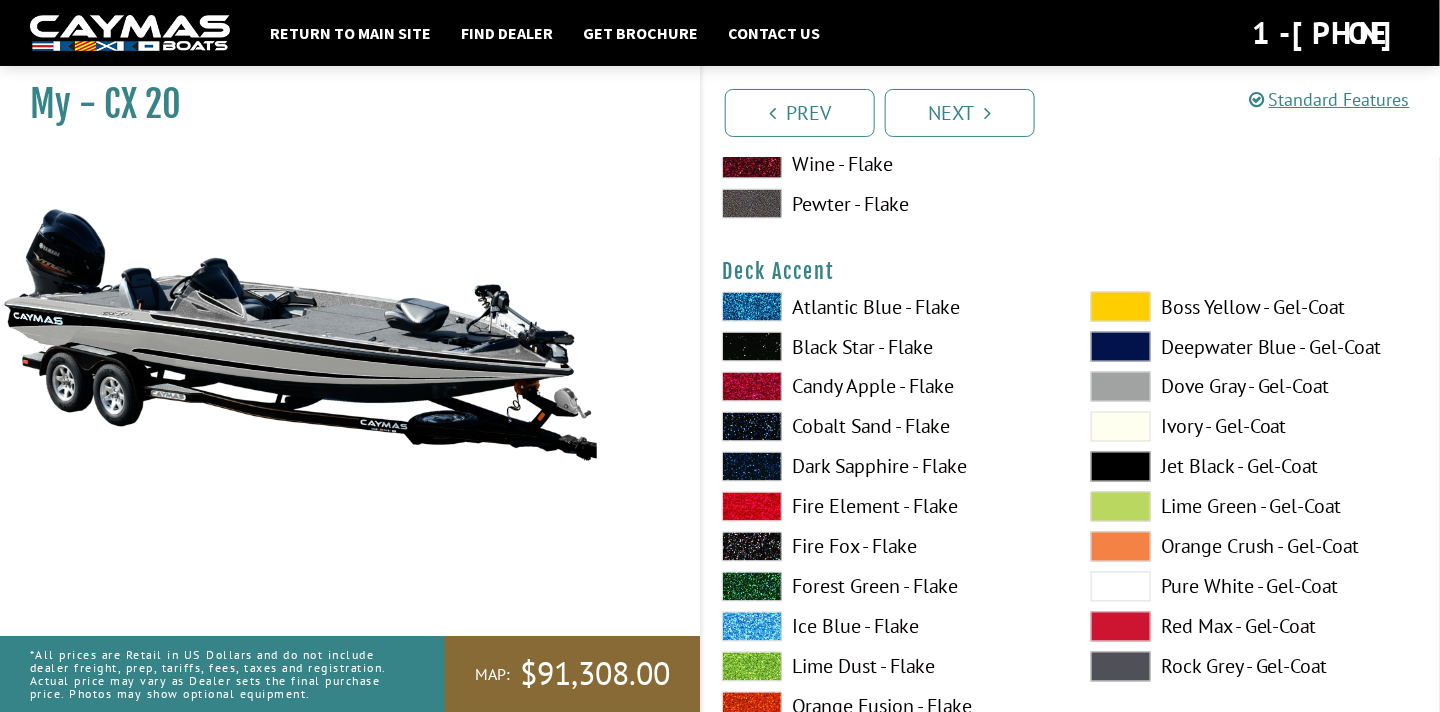 scroll, scrollTop: 905, scrollLeft: 0, axis: vertical 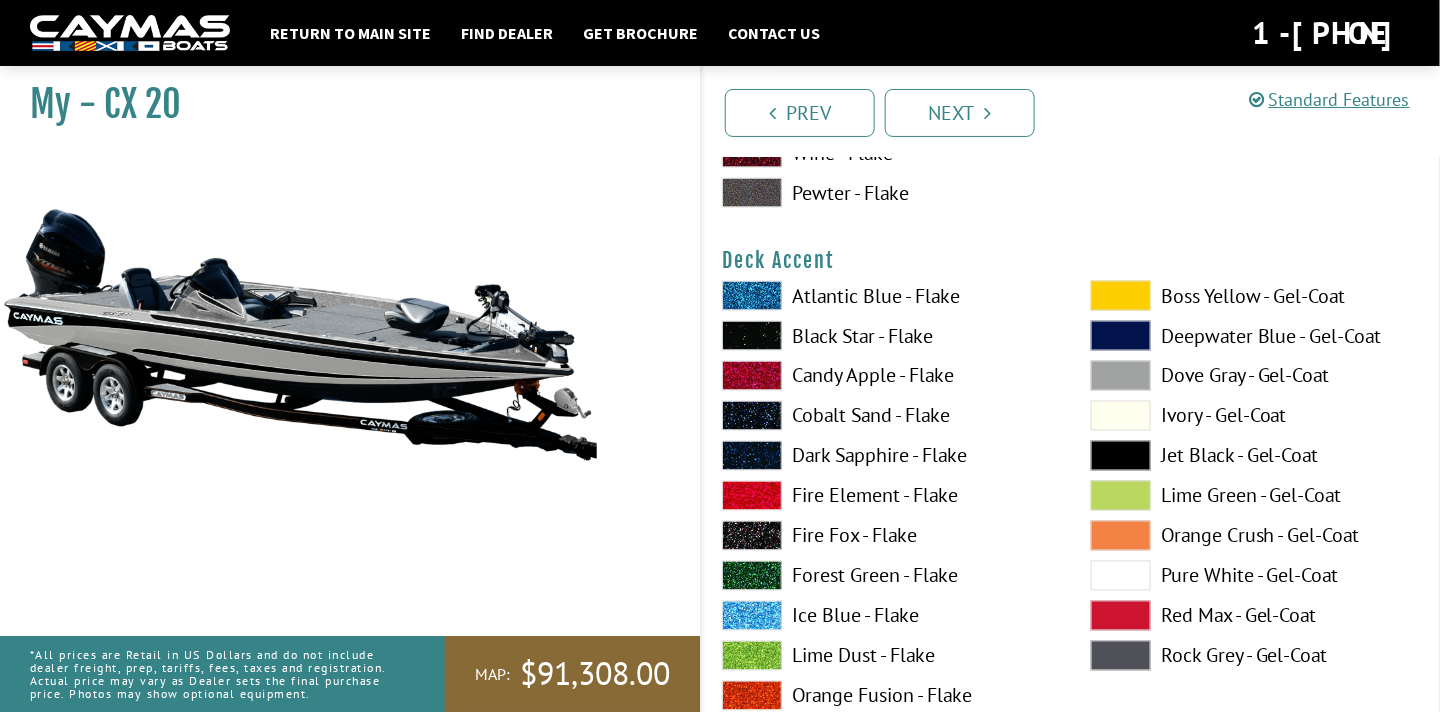 click on "Black Star - Flake" at bounding box center [886, 336] 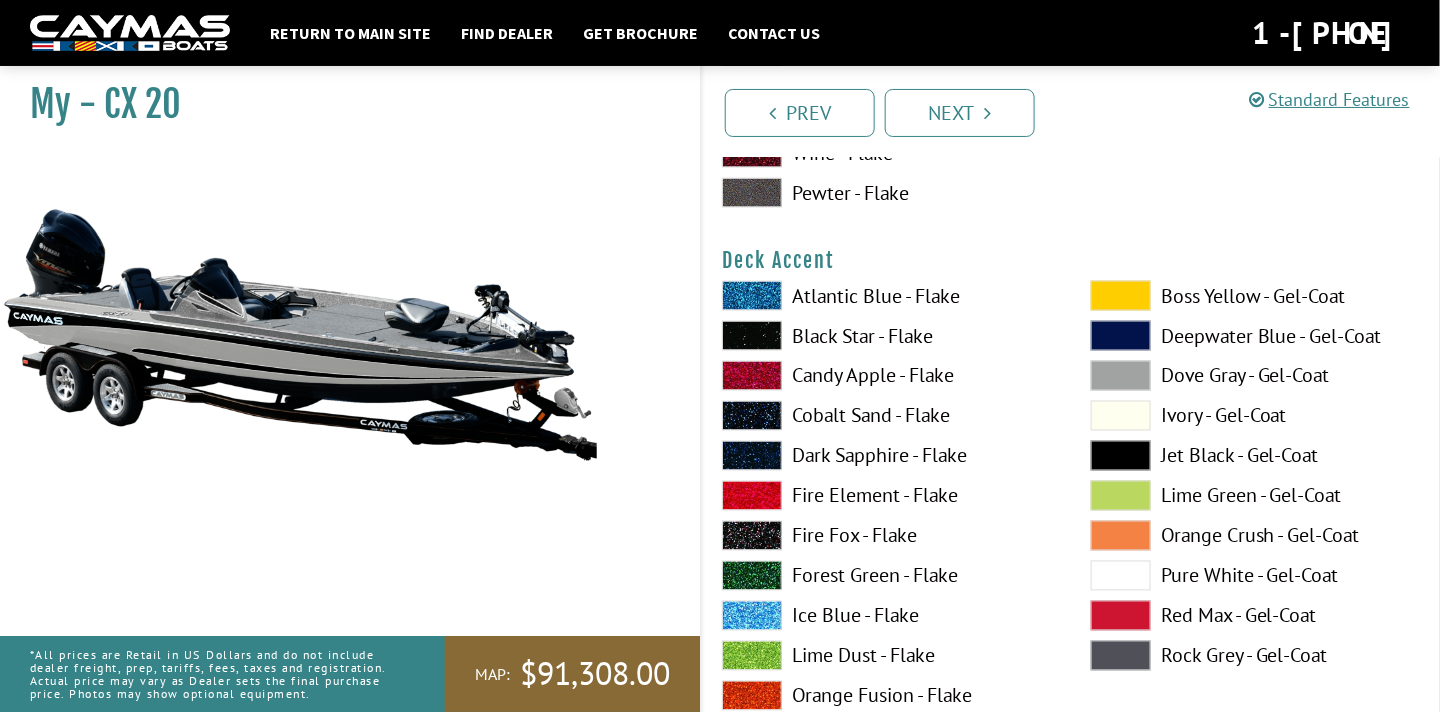 click at bounding box center [752, 336] 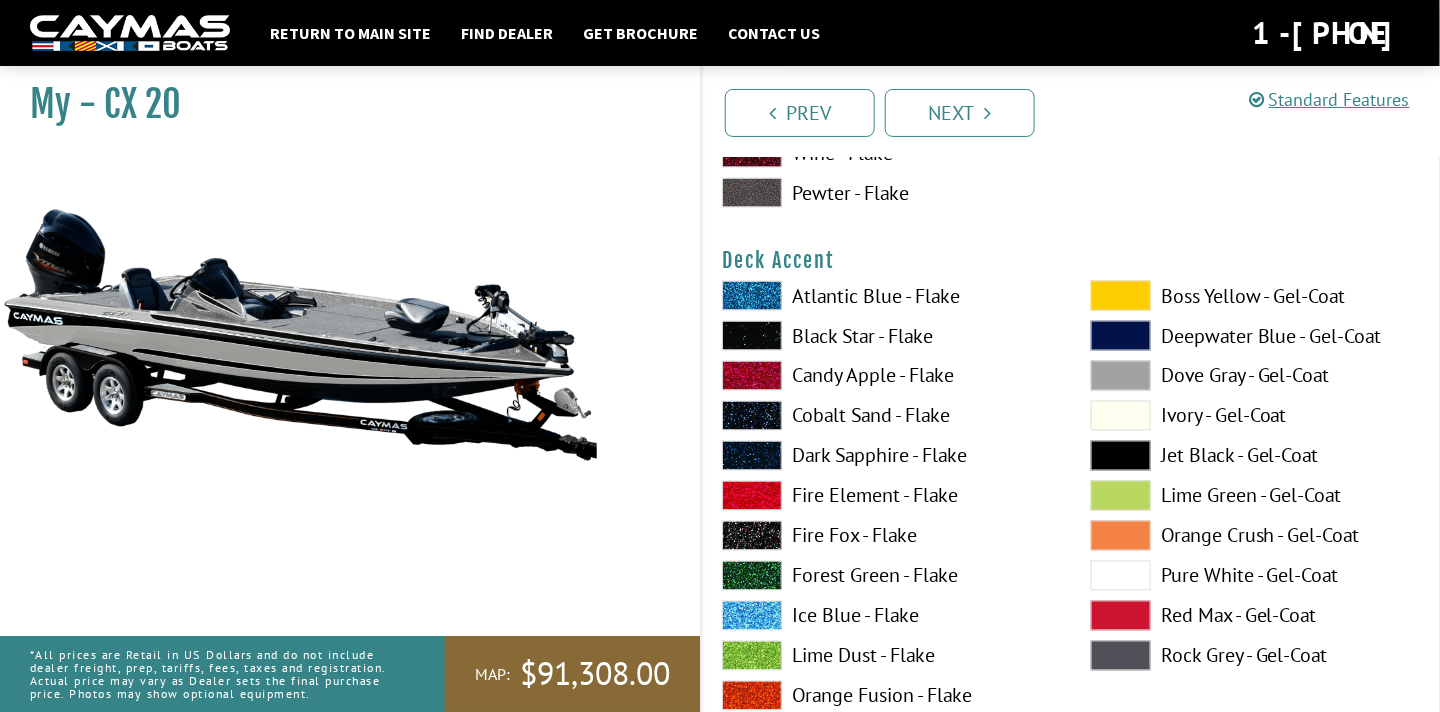 click at bounding box center [1121, 376] 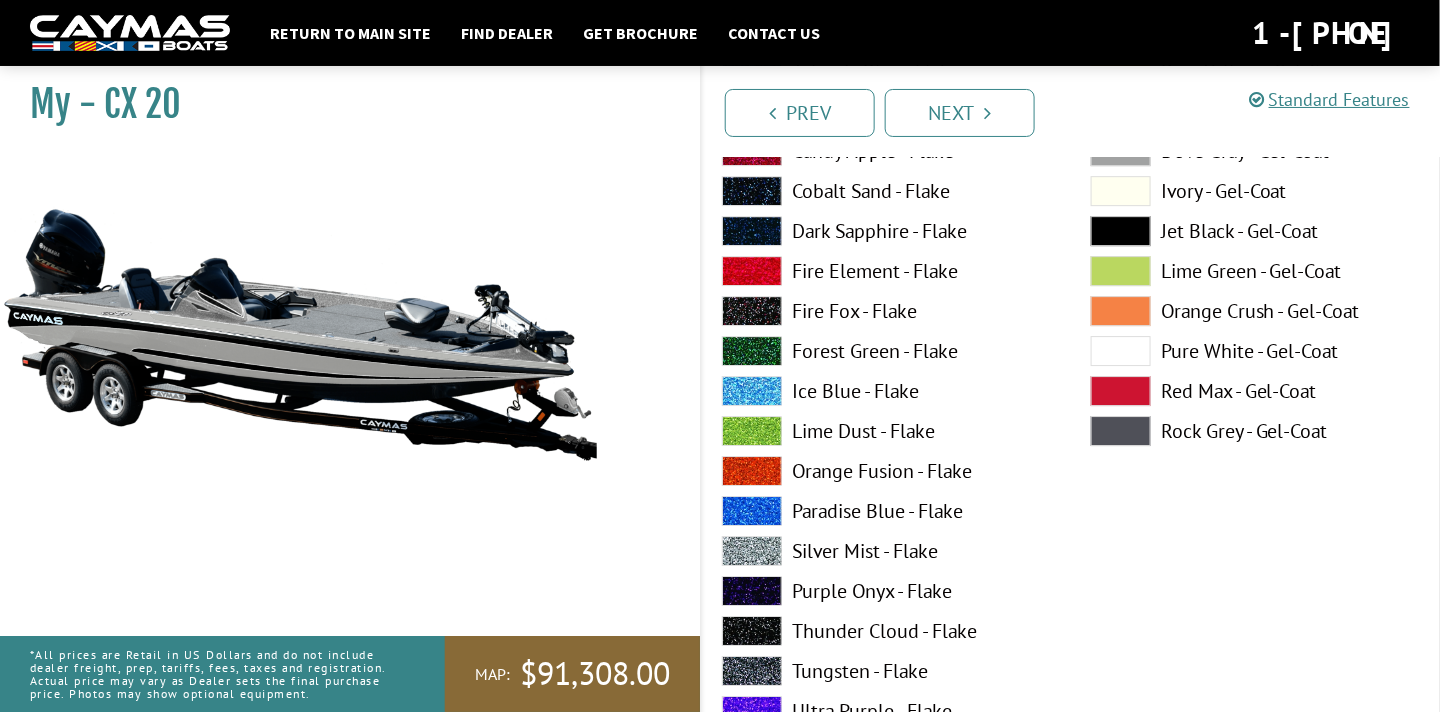 scroll, scrollTop: 1965, scrollLeft: 0, axis: vertical 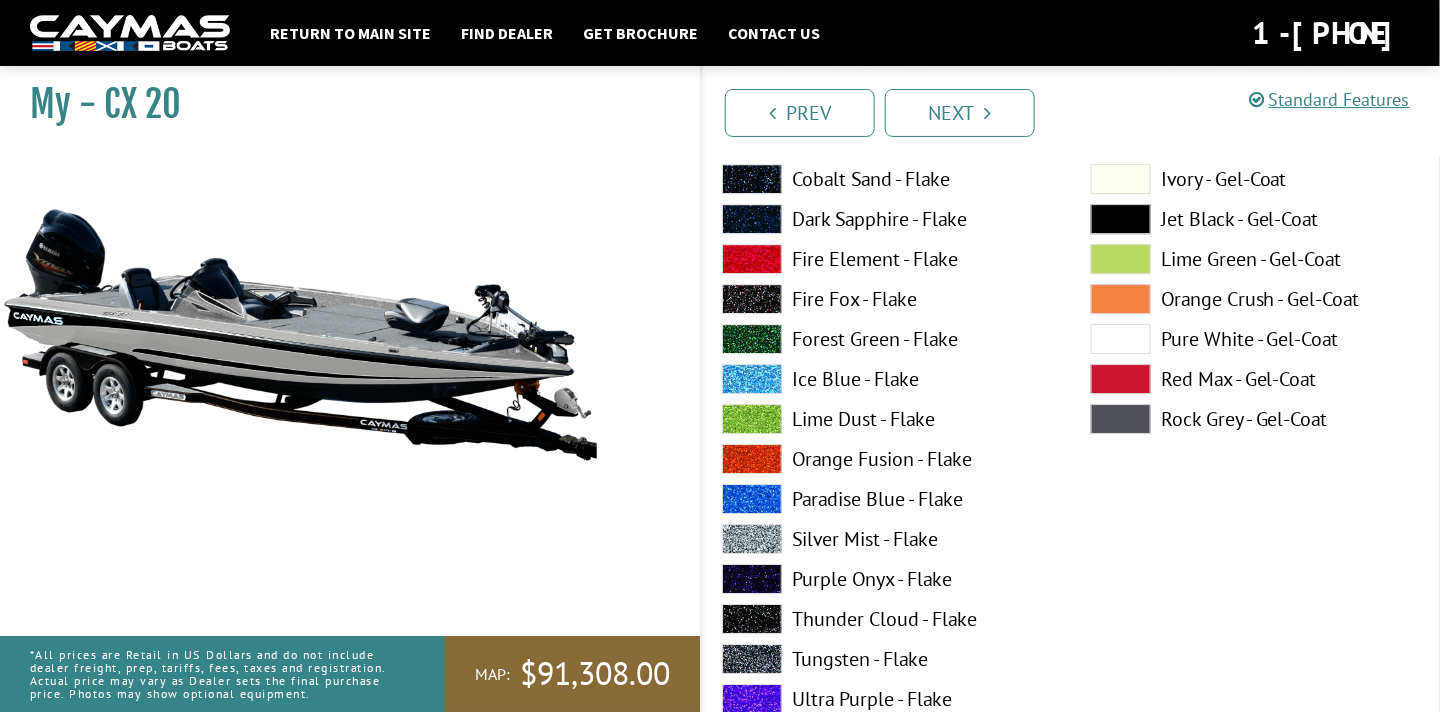click at bounding box center [752, 539] 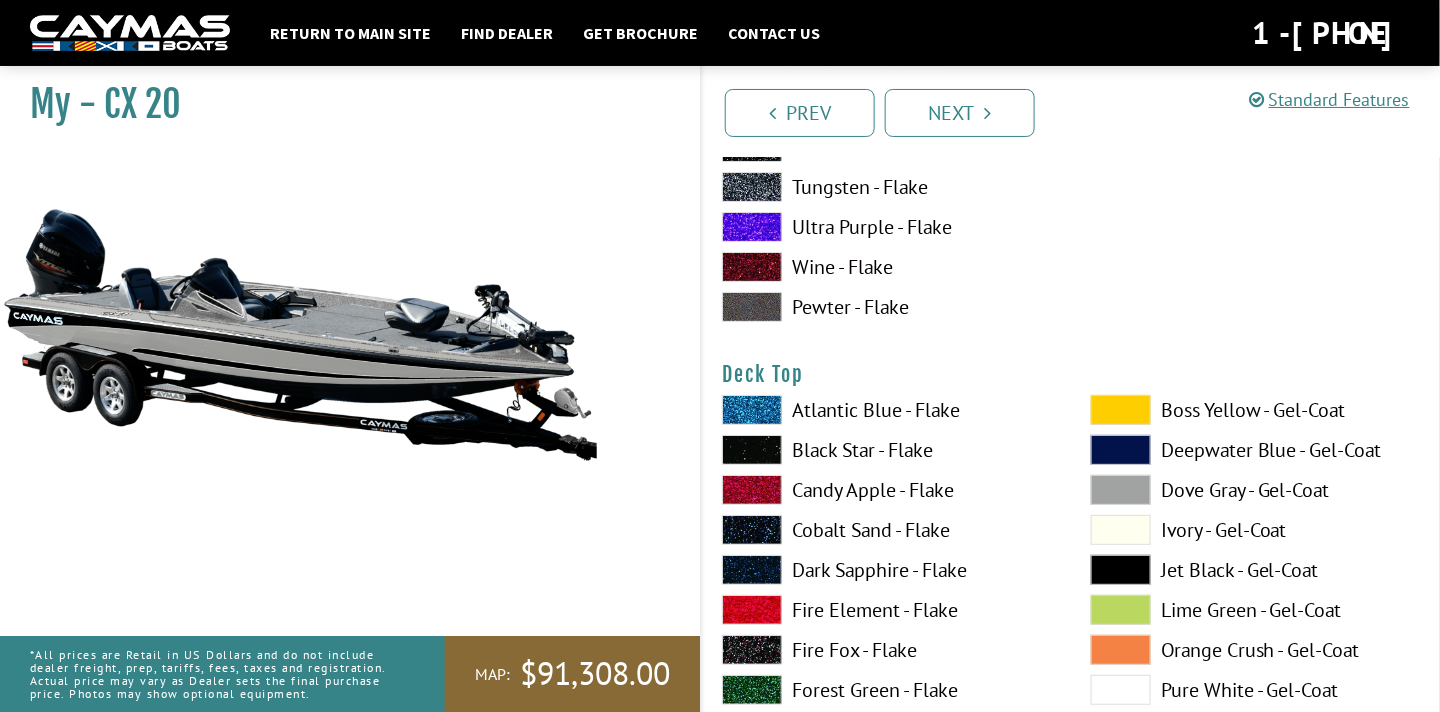 scroll, scrollTop: 2439, scrollLeft: 0, axis: vertical 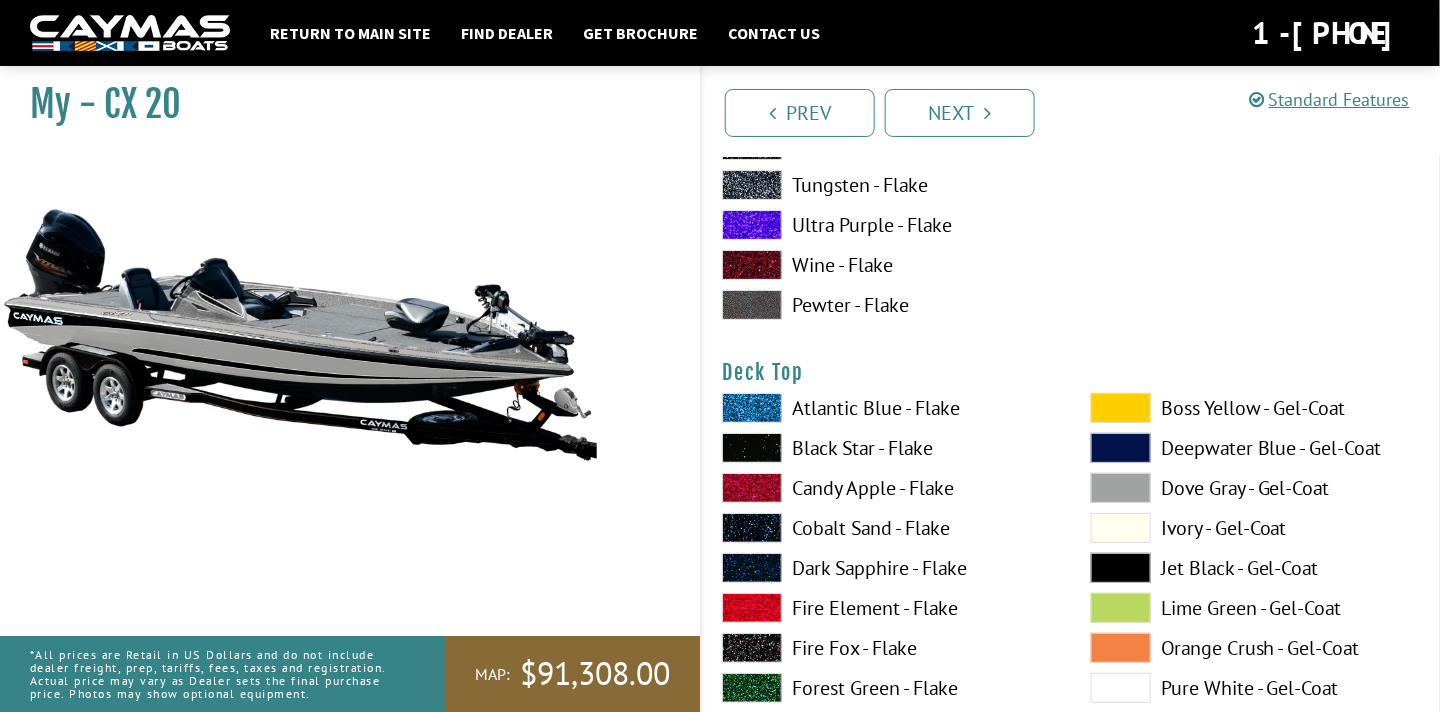 click at bounding box center [1121, 488] 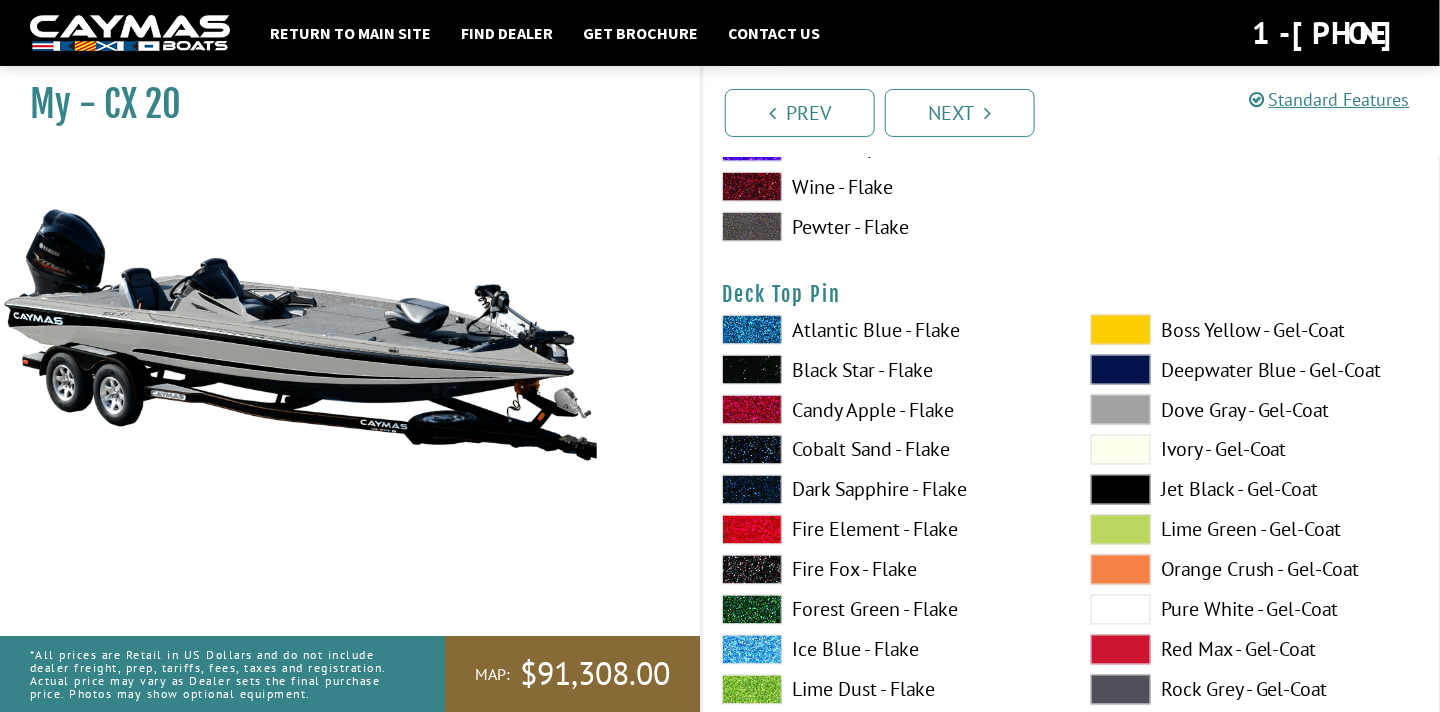 scroll, scrollTop: 3503, scrollLeft: 0, axis: vertical 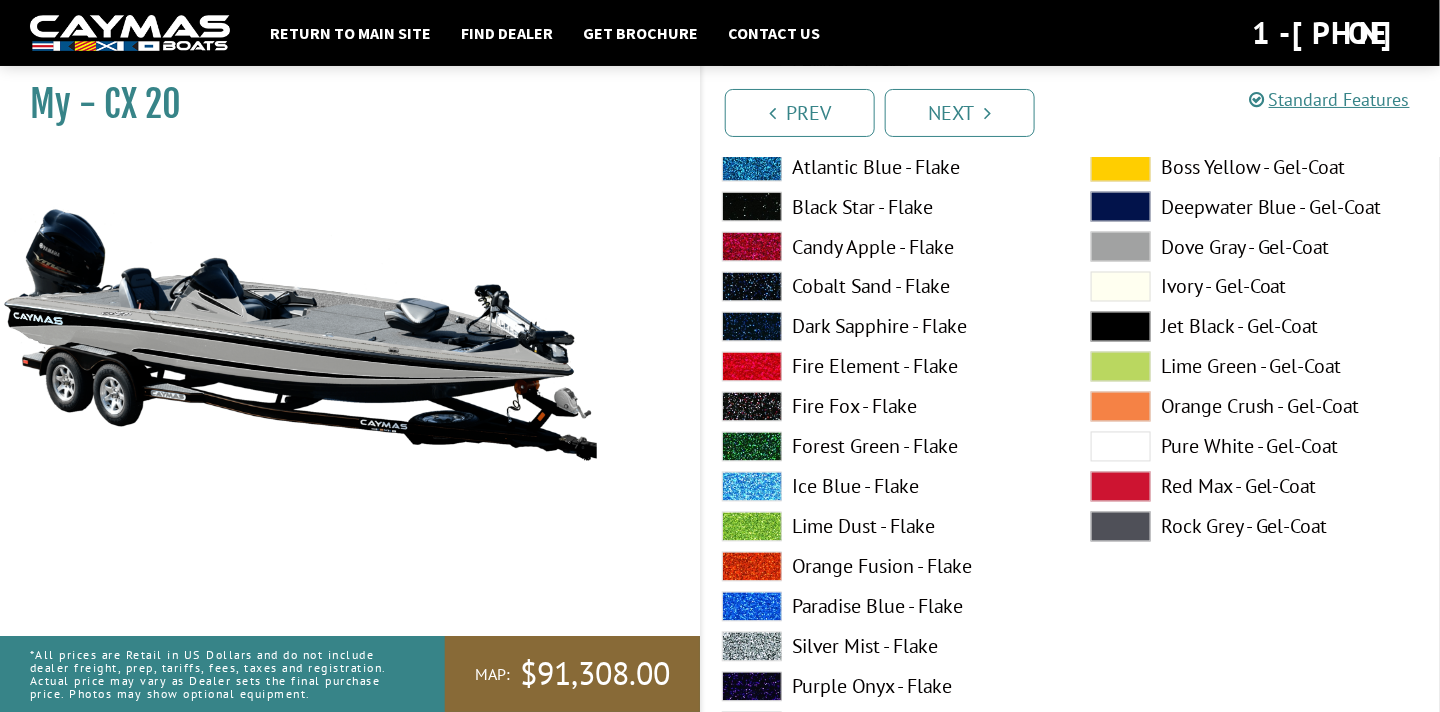 click at bounding box center [752, 647] 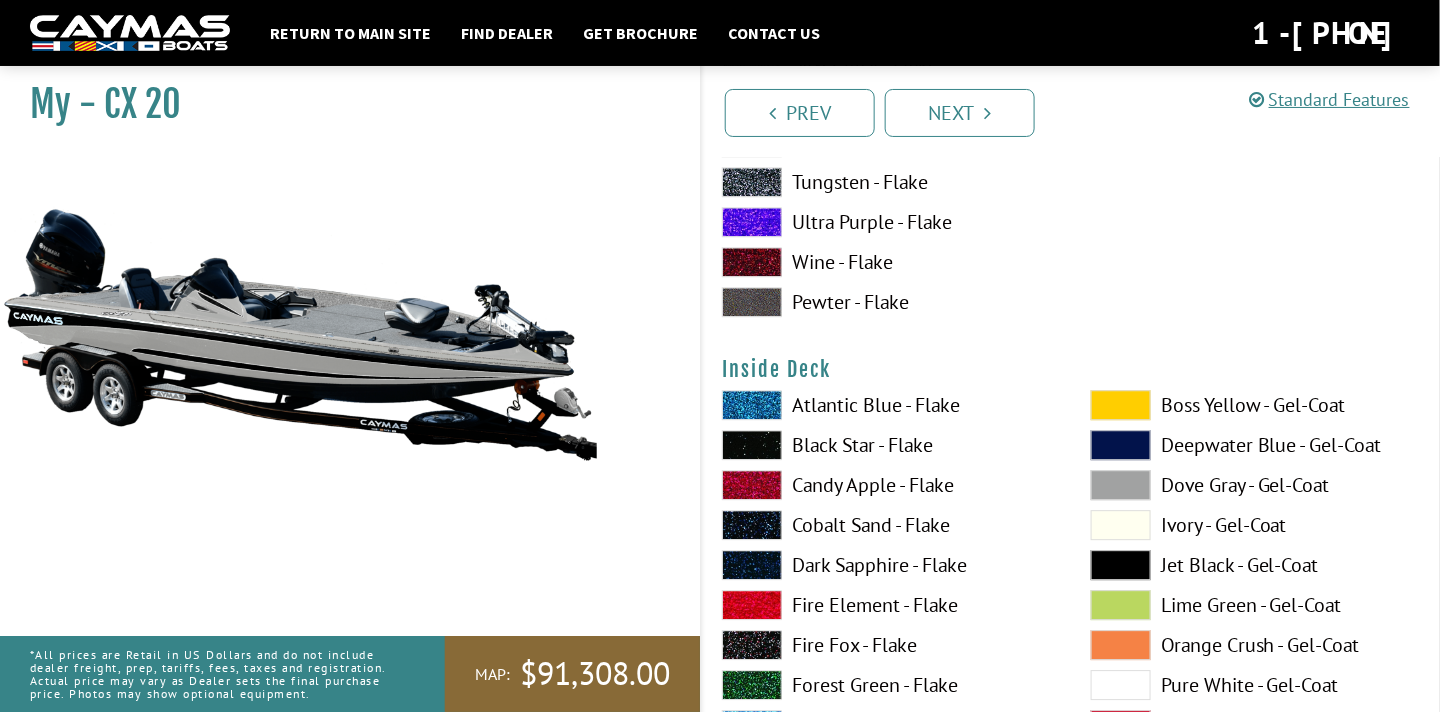 scroll, scrollTop: 4088, scrollLeft: 0, axis: vertical 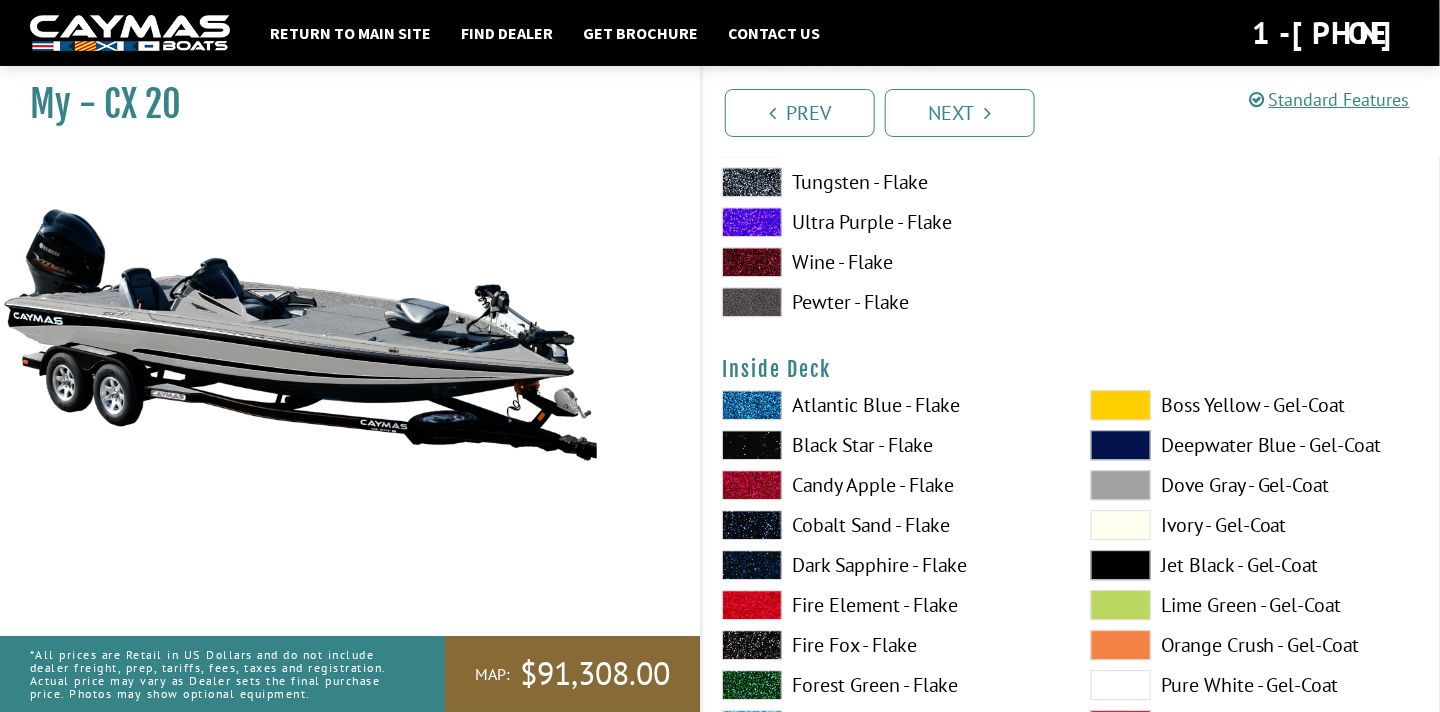 click at bounding box center [1121, 485] 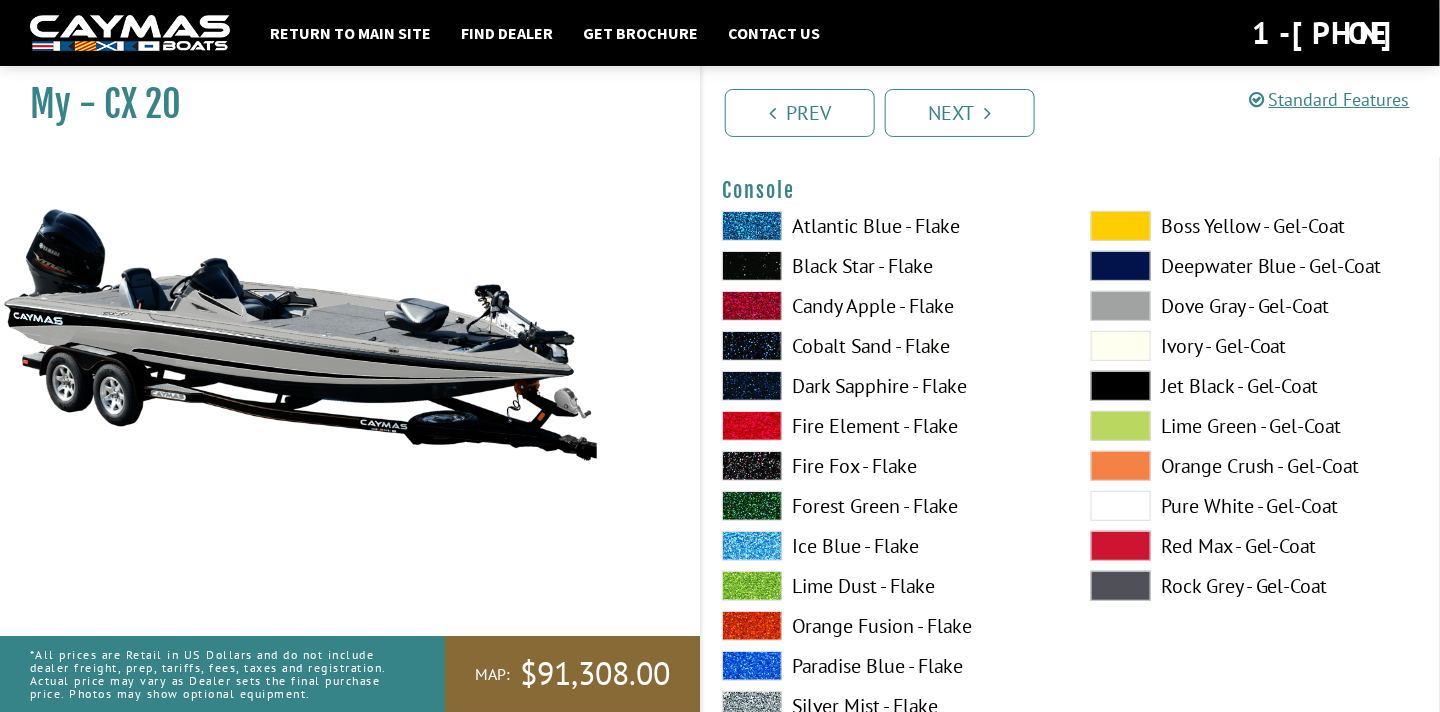 scroll, scrollTop: 5094, scrollLeft: 0, axis: vertical 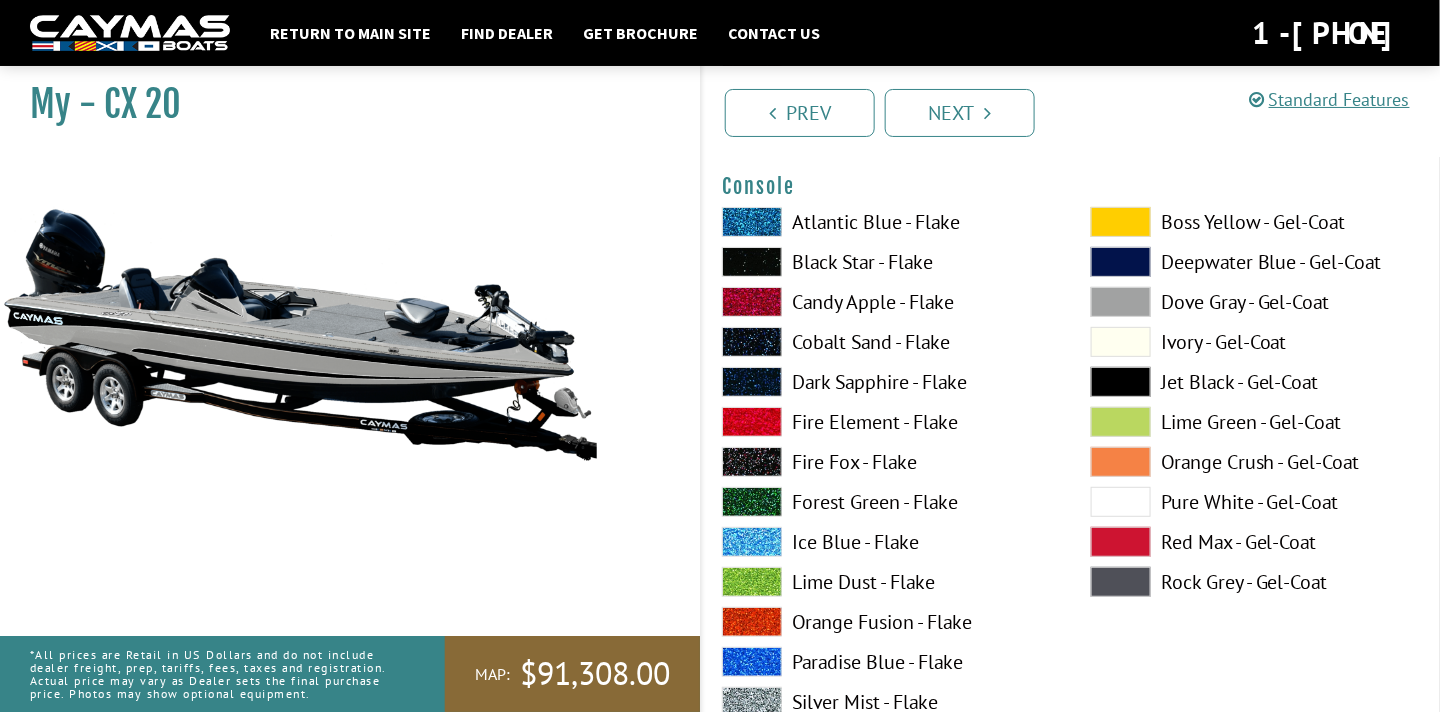 click at bounding box center [1121, 302] 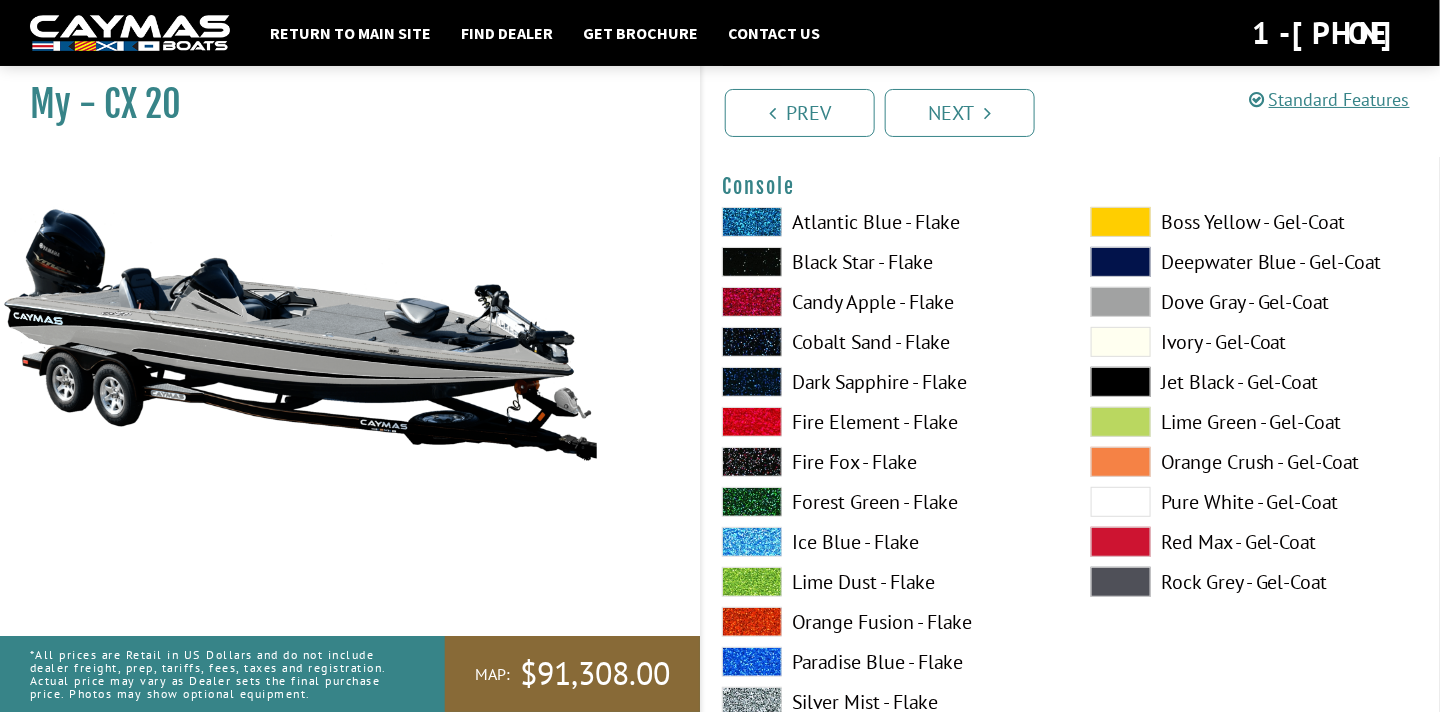click at bounding box center (1121, 302) 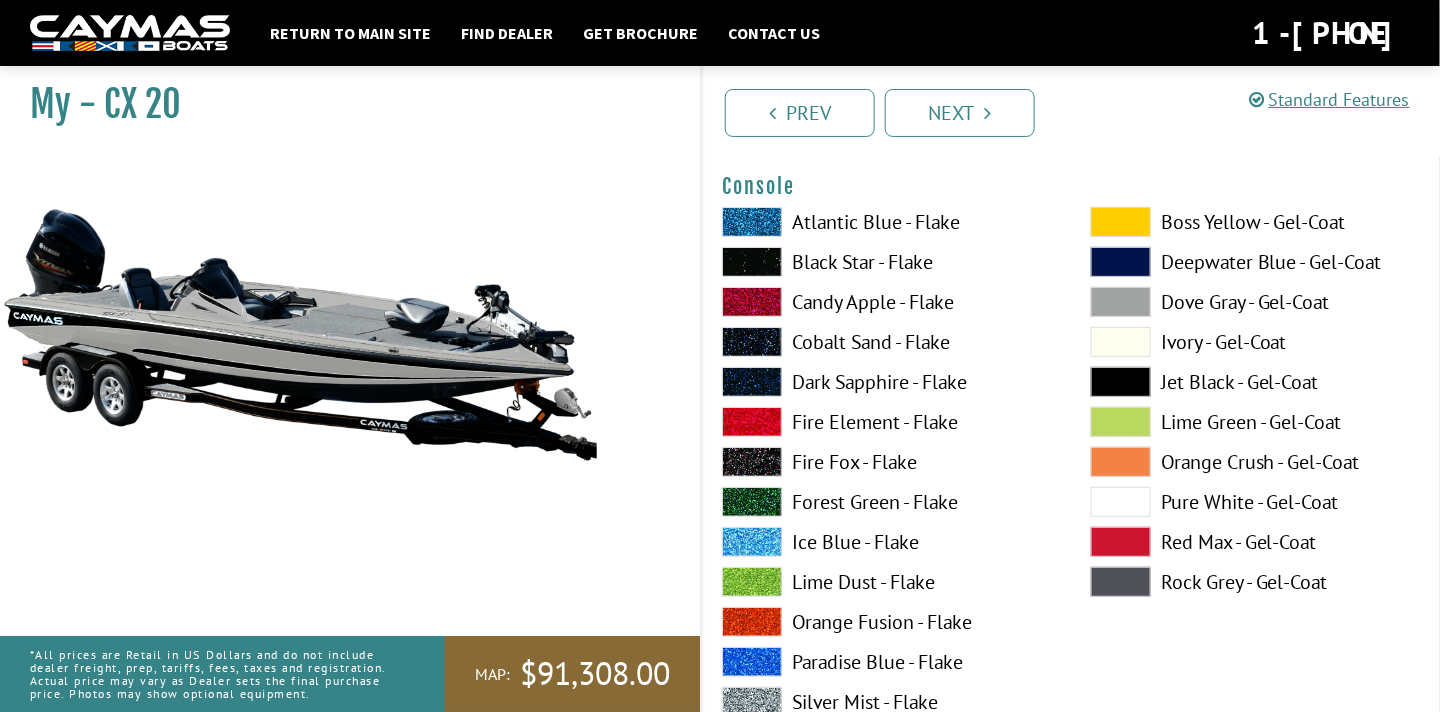 click at bounding box center [1121, 302] 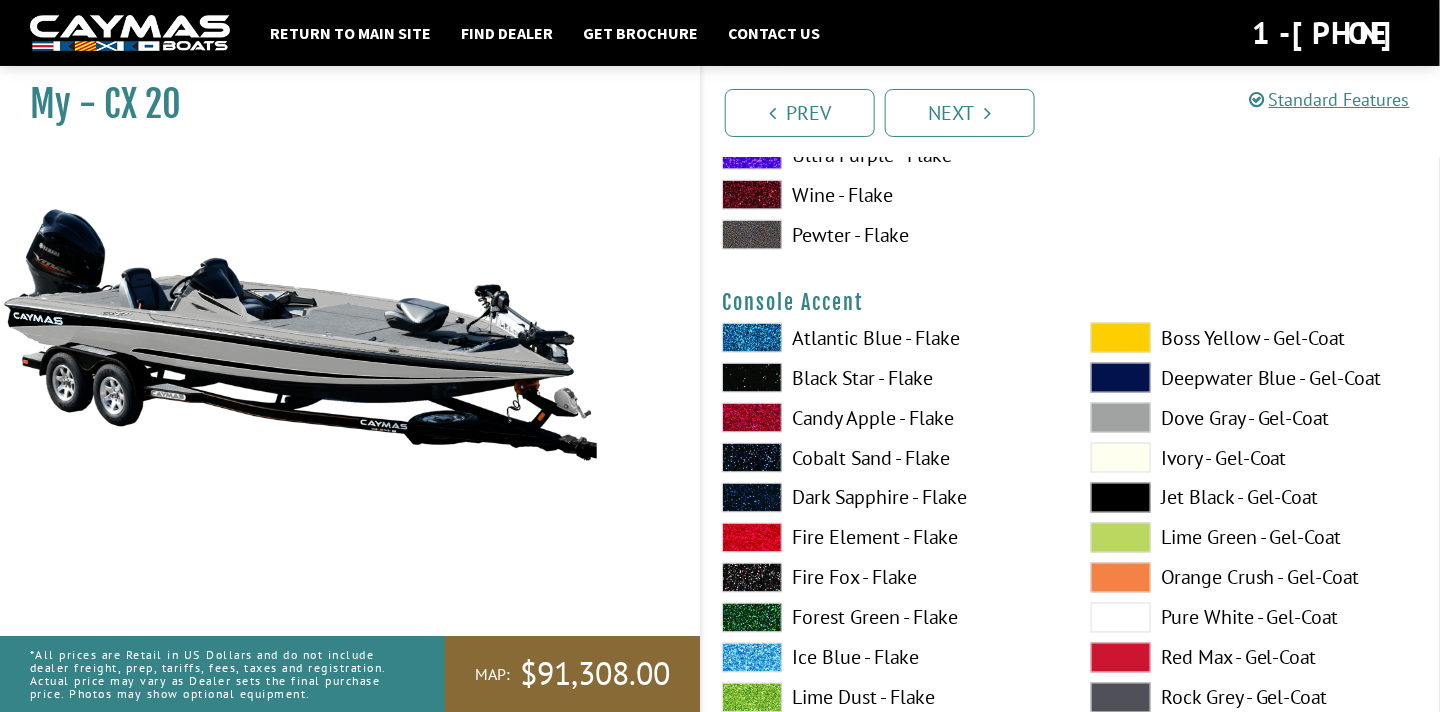 scroll, scrollTop: 5814, scrollLeft: 0, axis: vertical 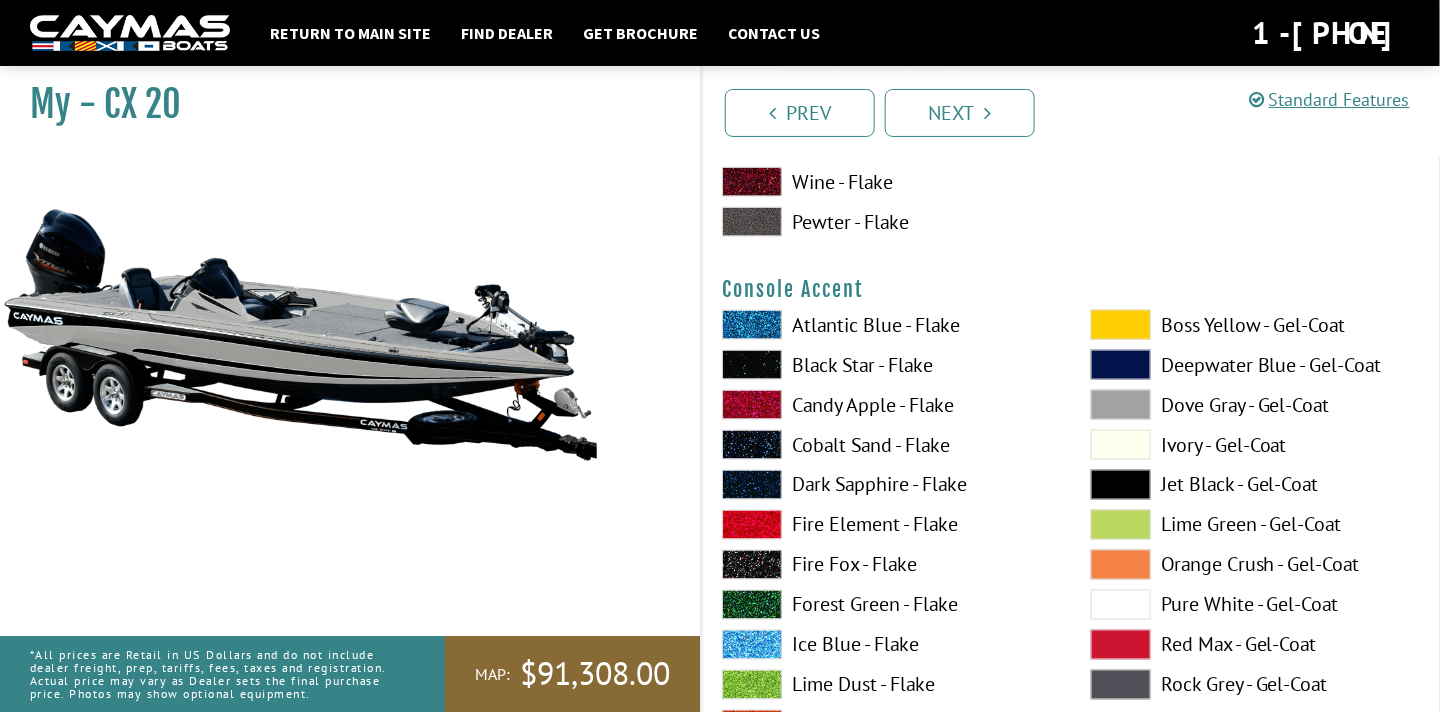 click at bounding box center (752, 365) 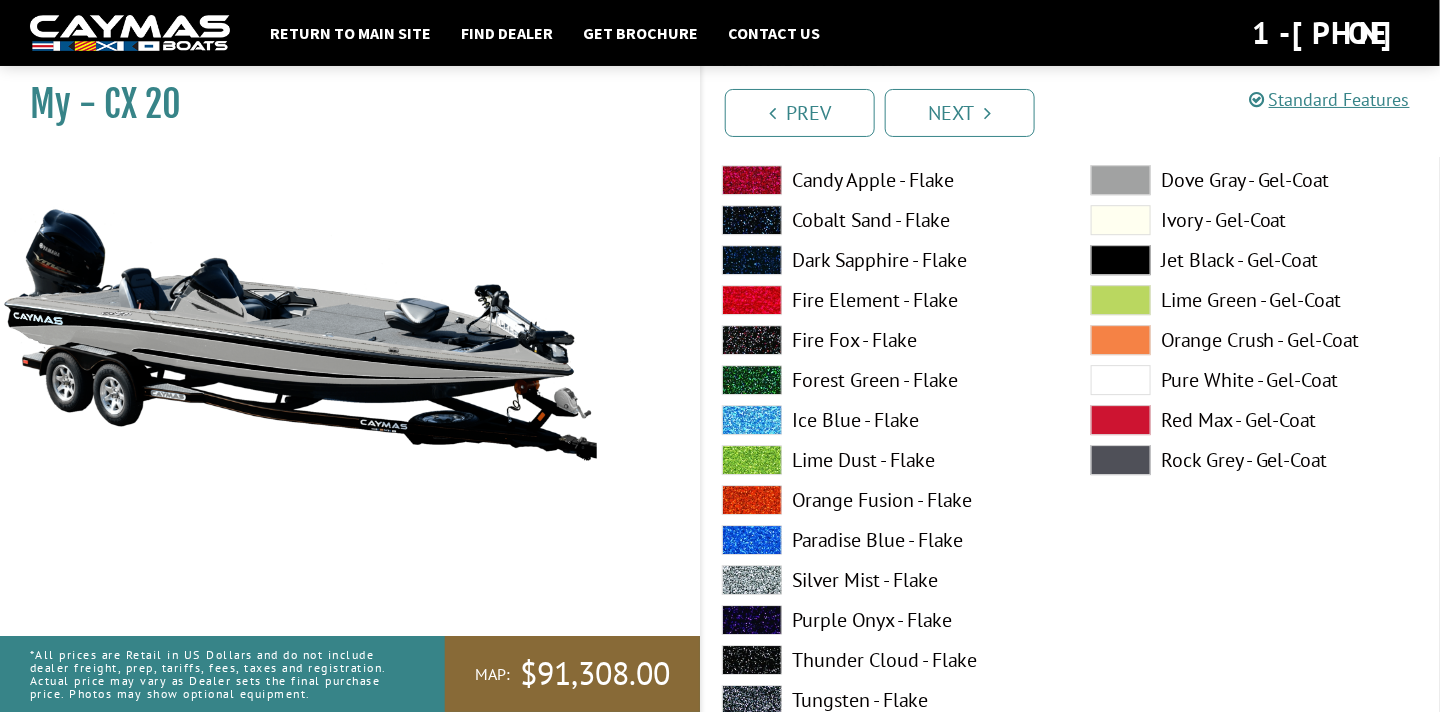 scroll, scrollTop: 6869, scrollLeft: 0, axis: vertical 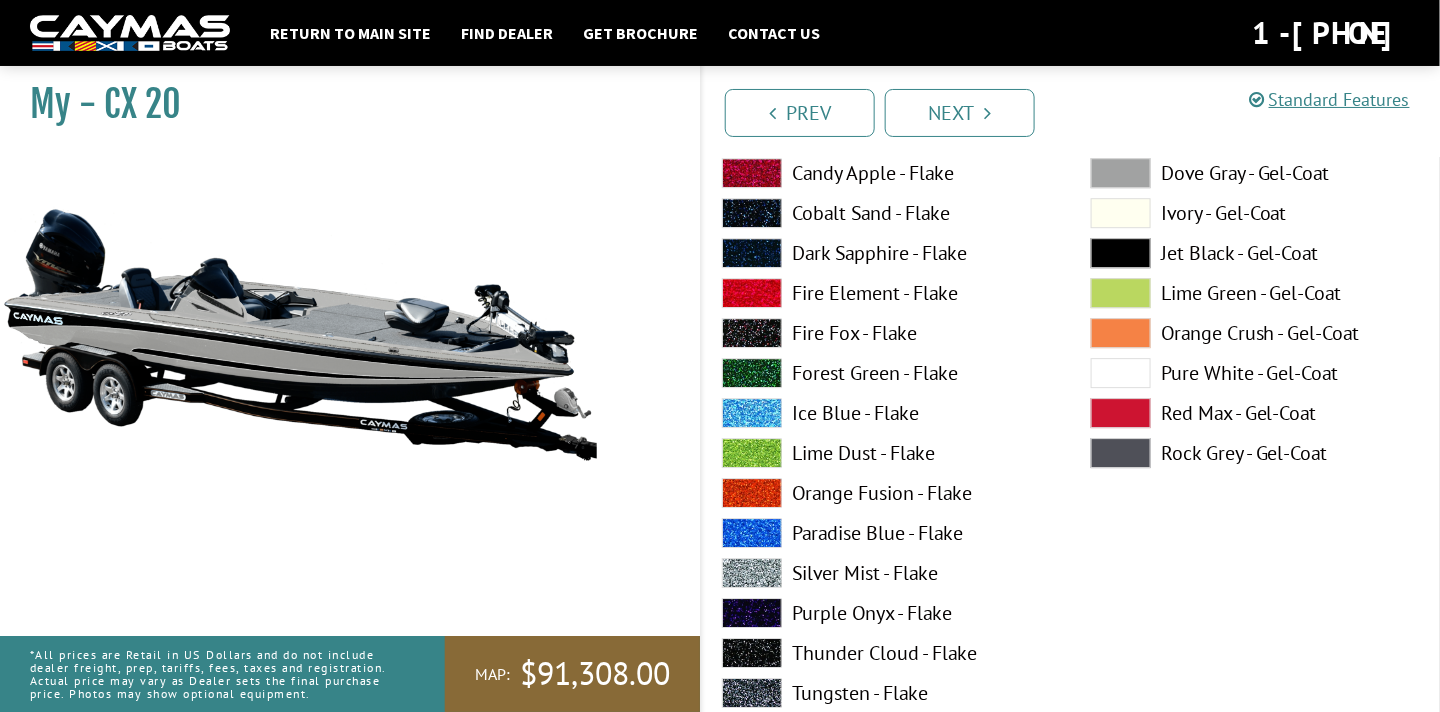 click at bounding box center [752, 573] 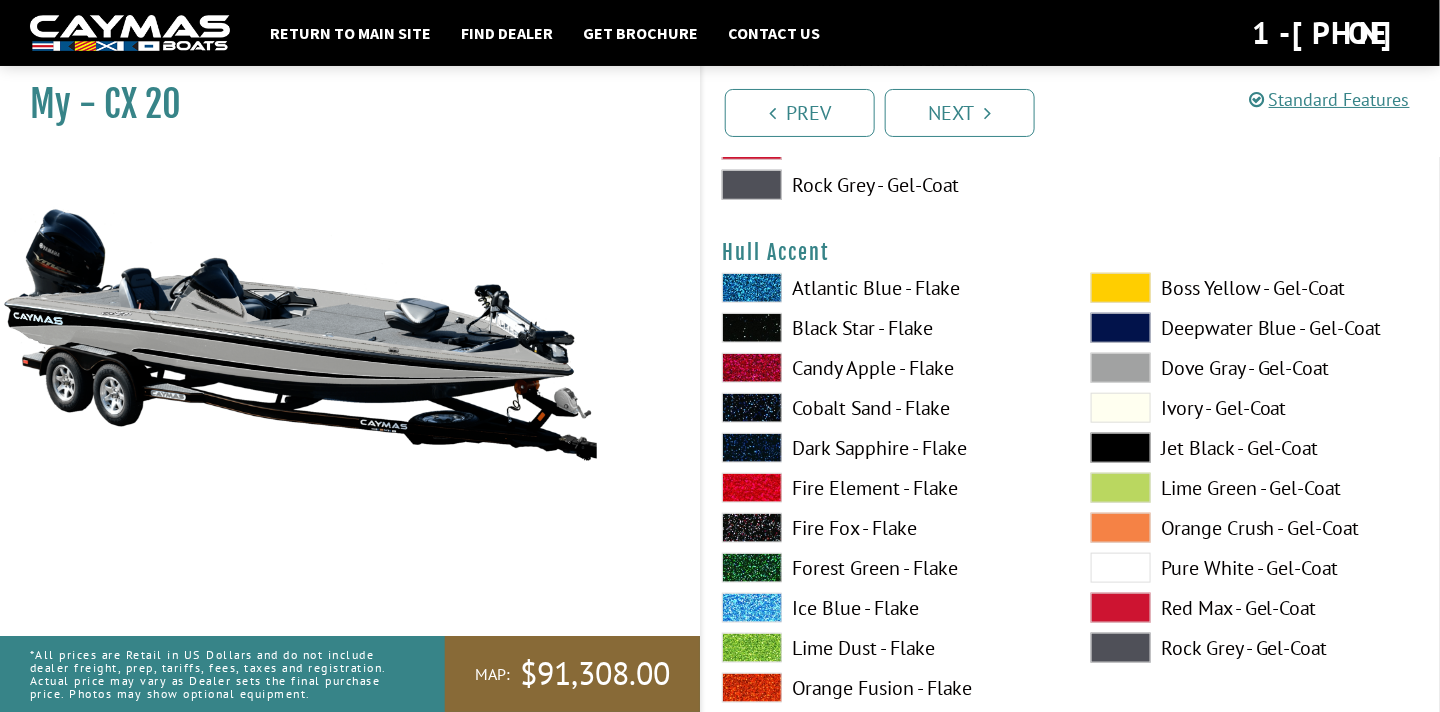 scroll, scrollTop: 7962, scrollLeft: 0, axis: vertical 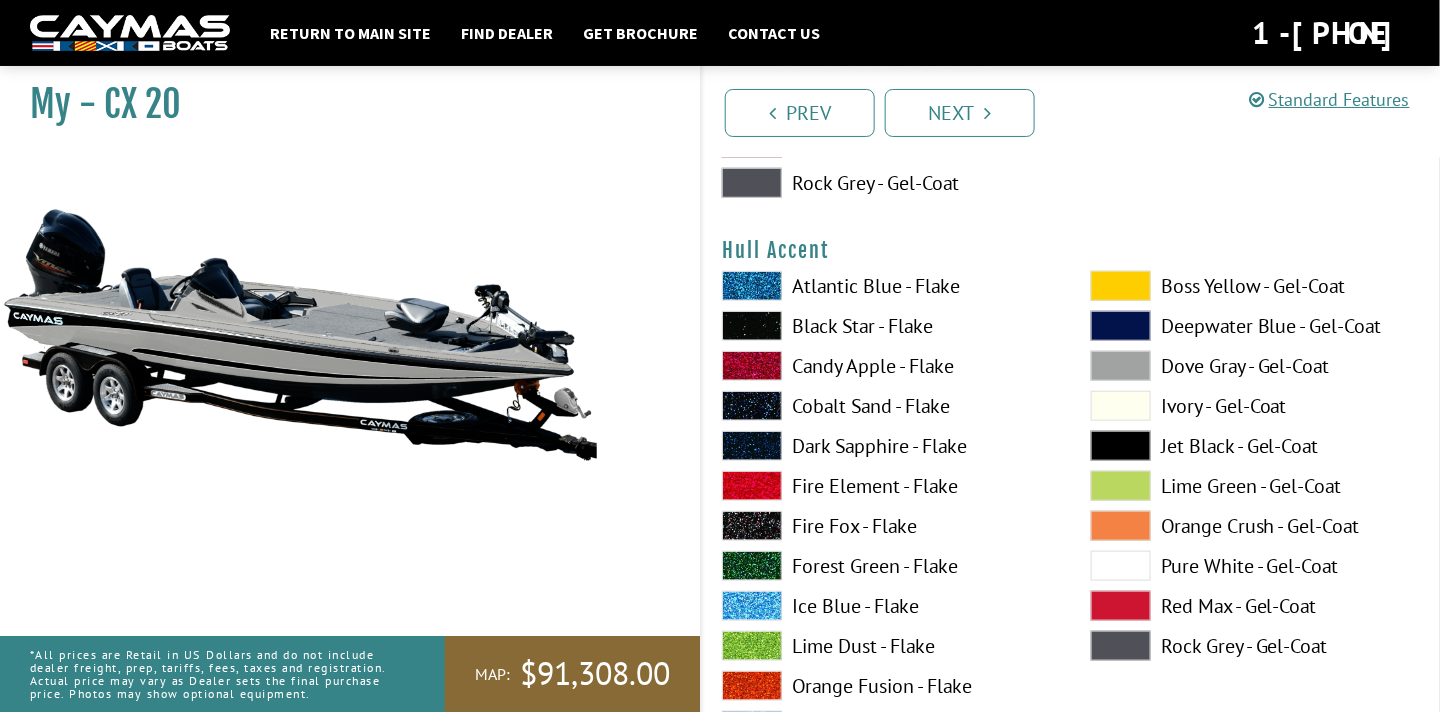 click at bounding box center [1121, 366] 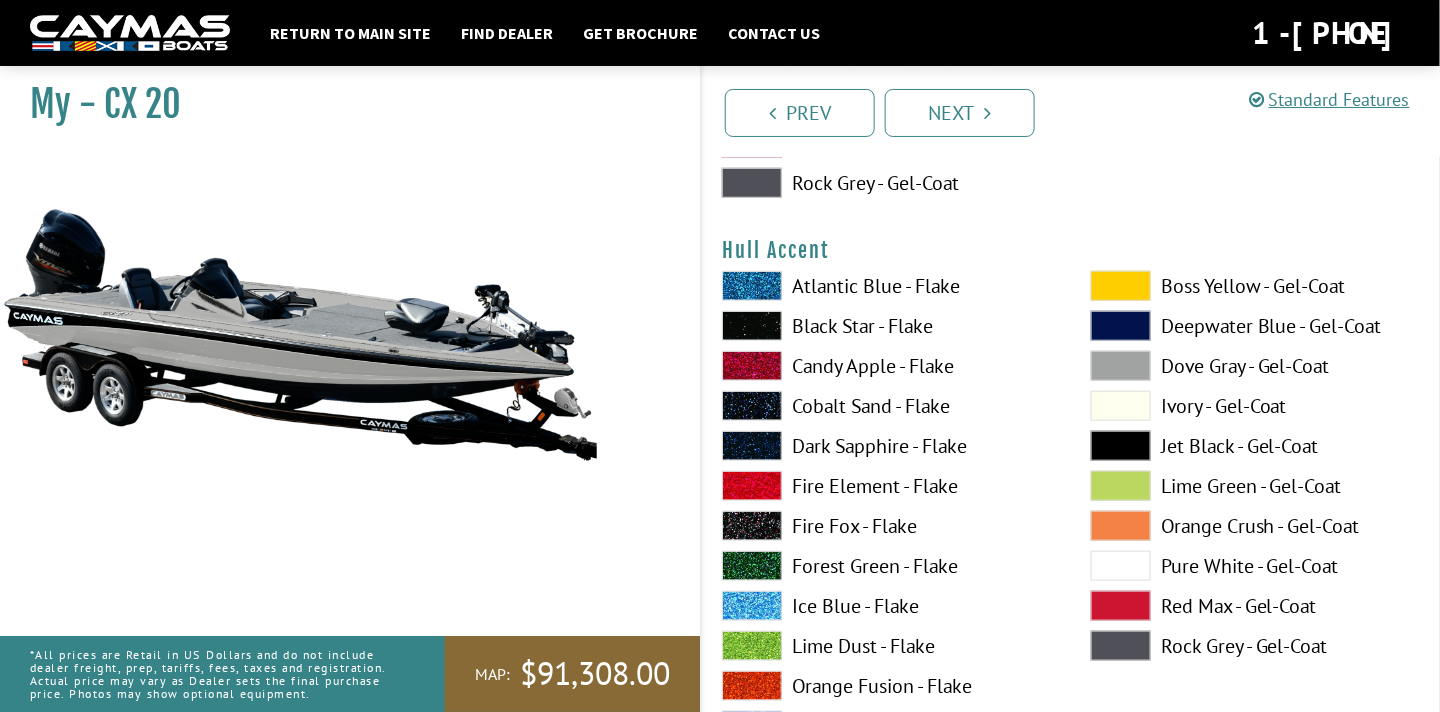 click at bounding box center (1121, 366) 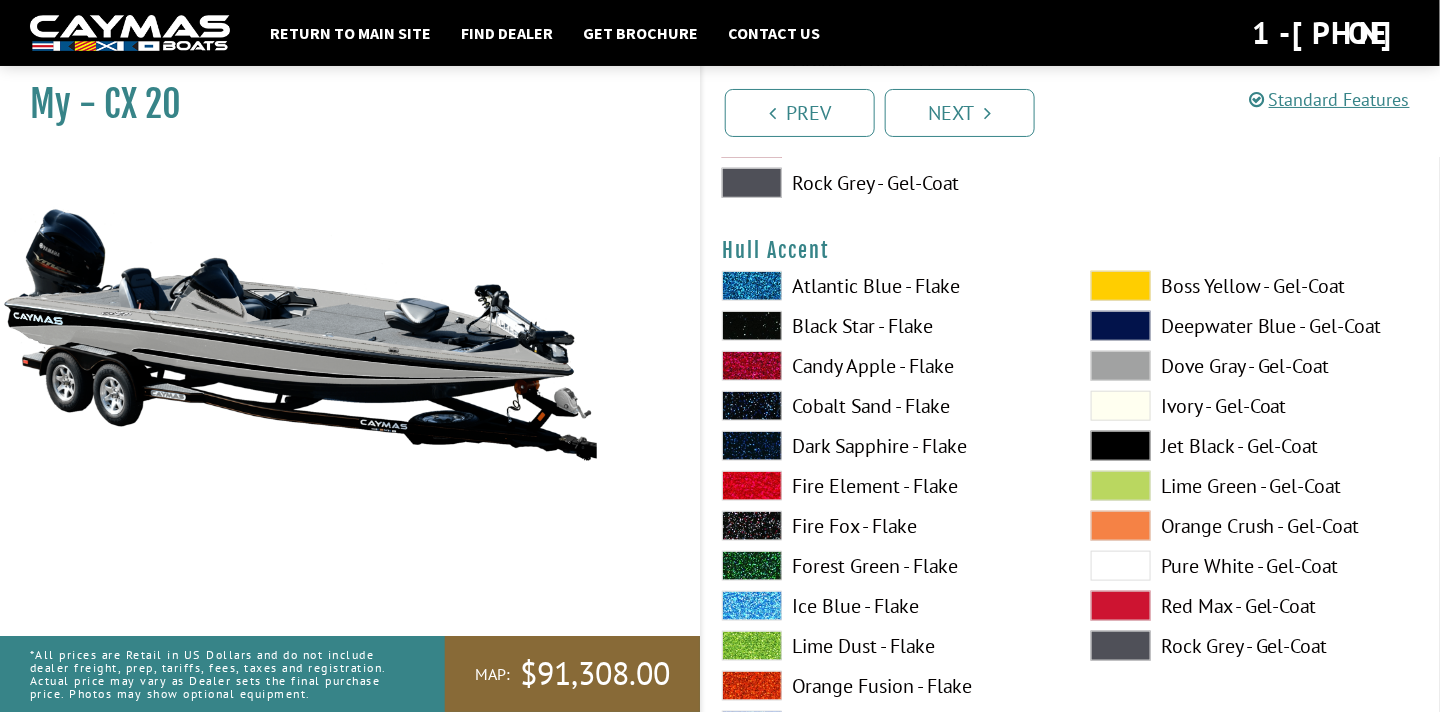 click at bounding box center [752, 326] 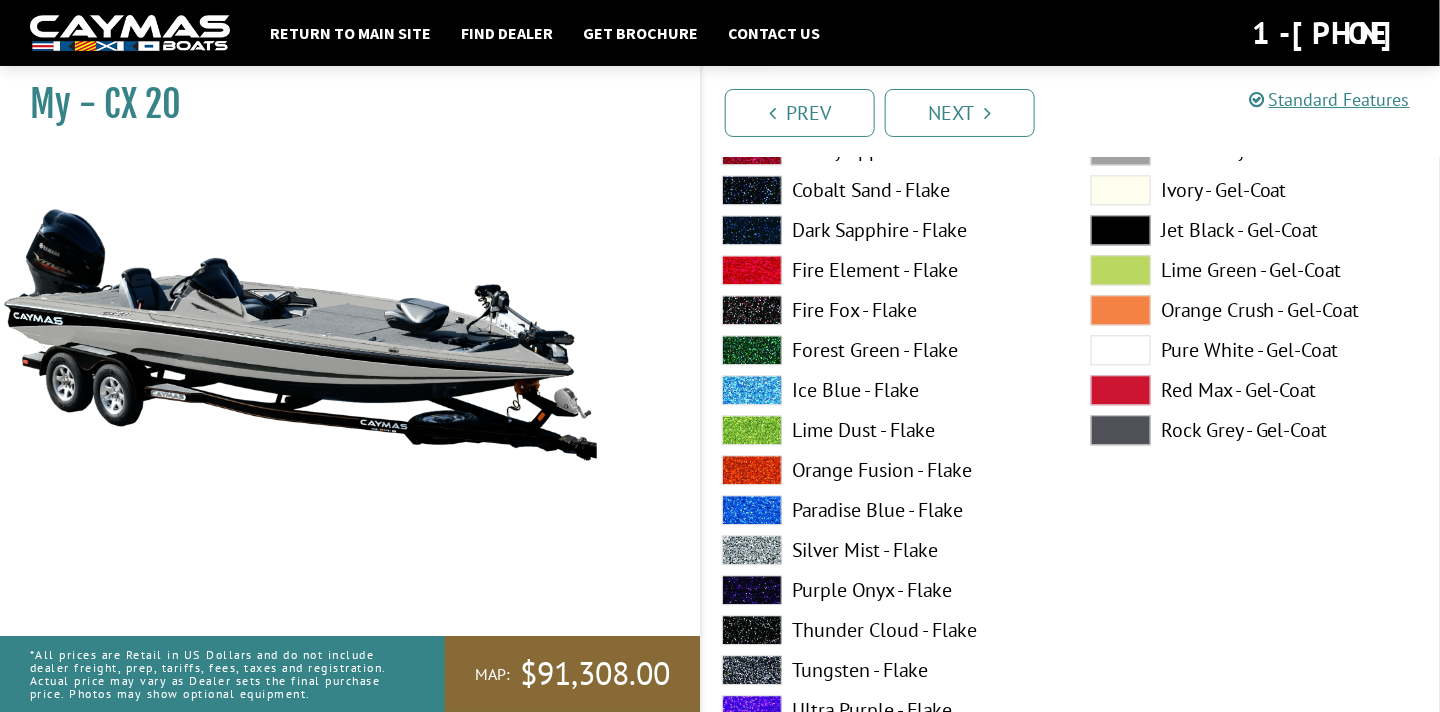 scroll, scrollTop: 9002, scrollLeft: 0, axis: vertical 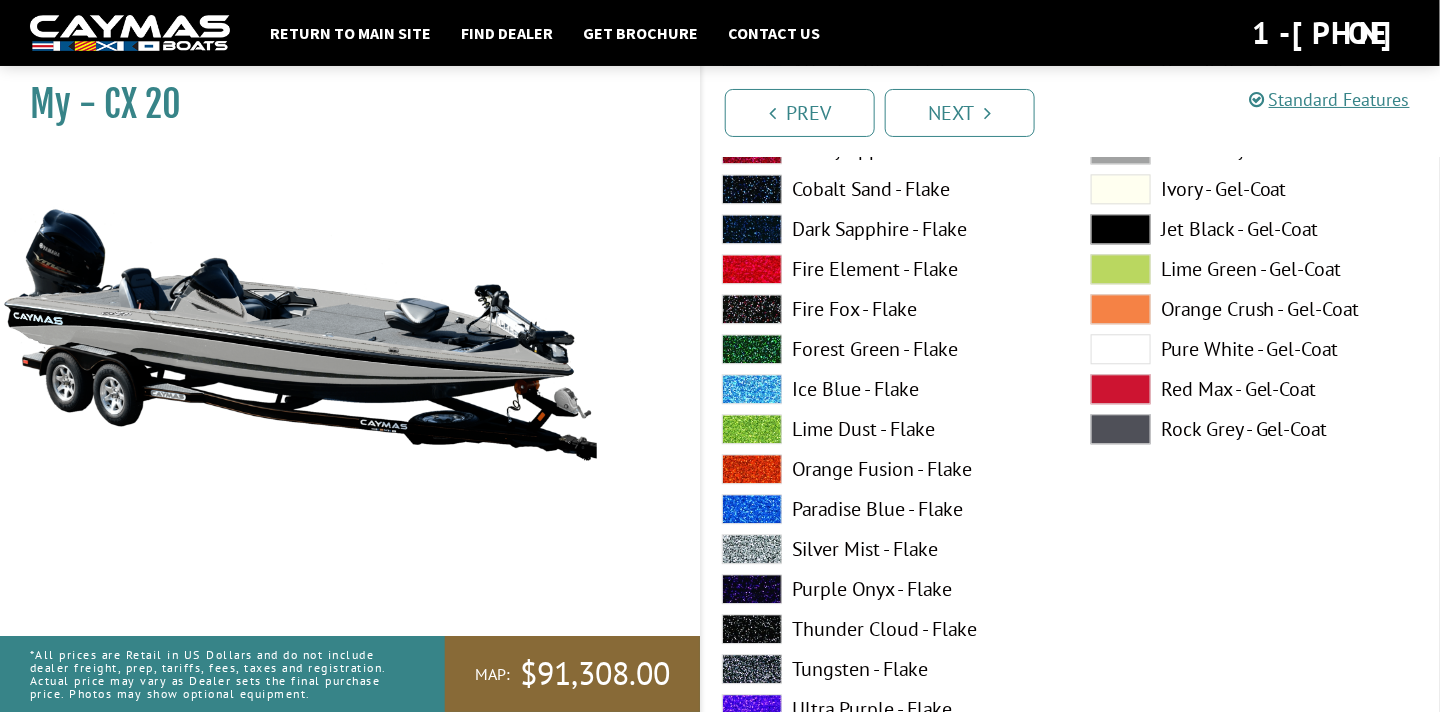 click at bounding box center [752, 549] 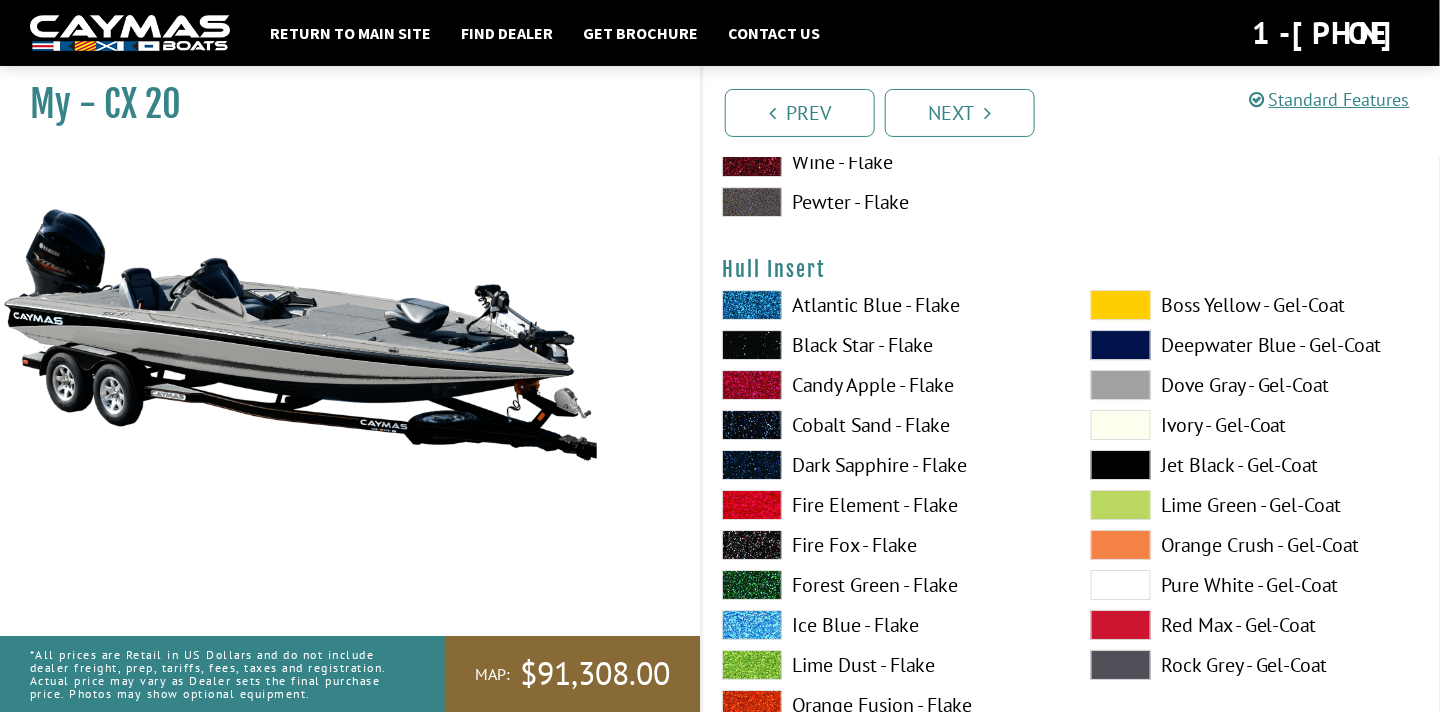 scroll, scrollTop: 9589, scrollLeft: 0, axis: vertical 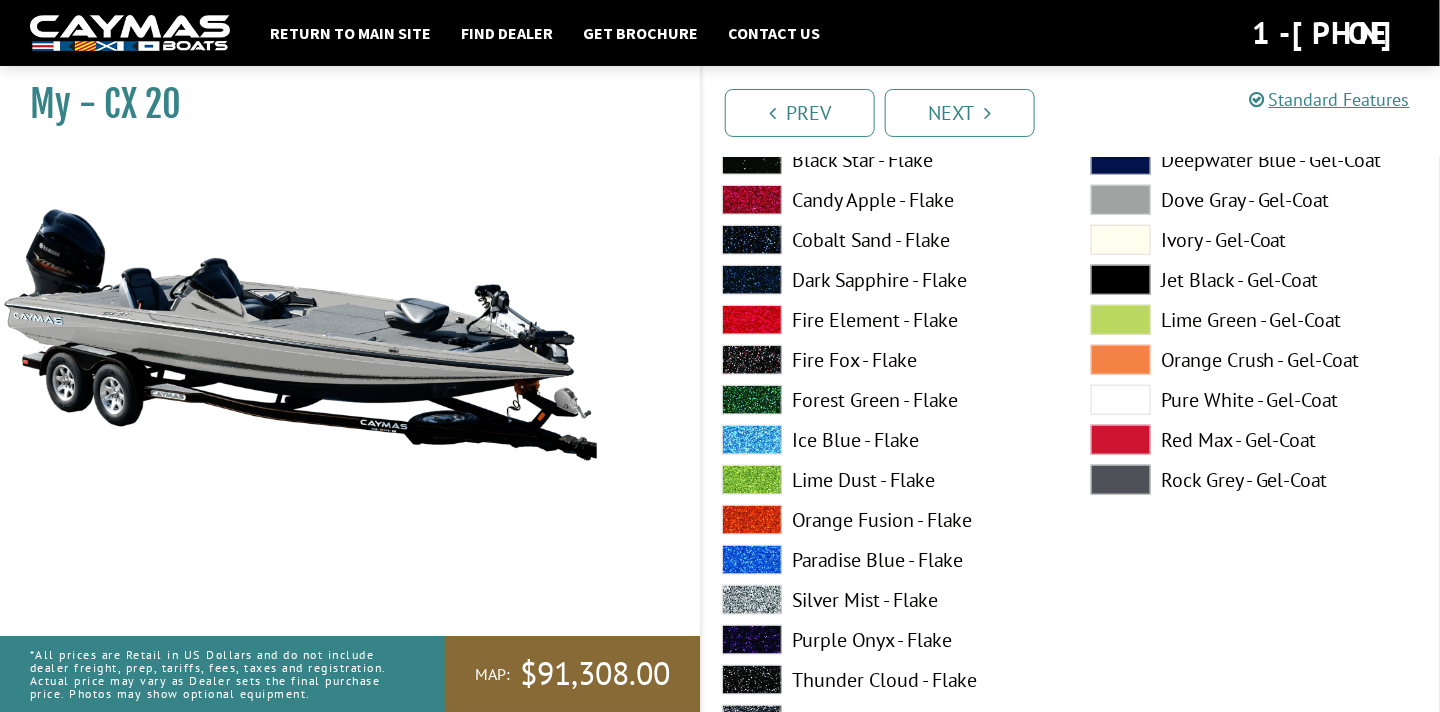click at bounding box center (752, 600) 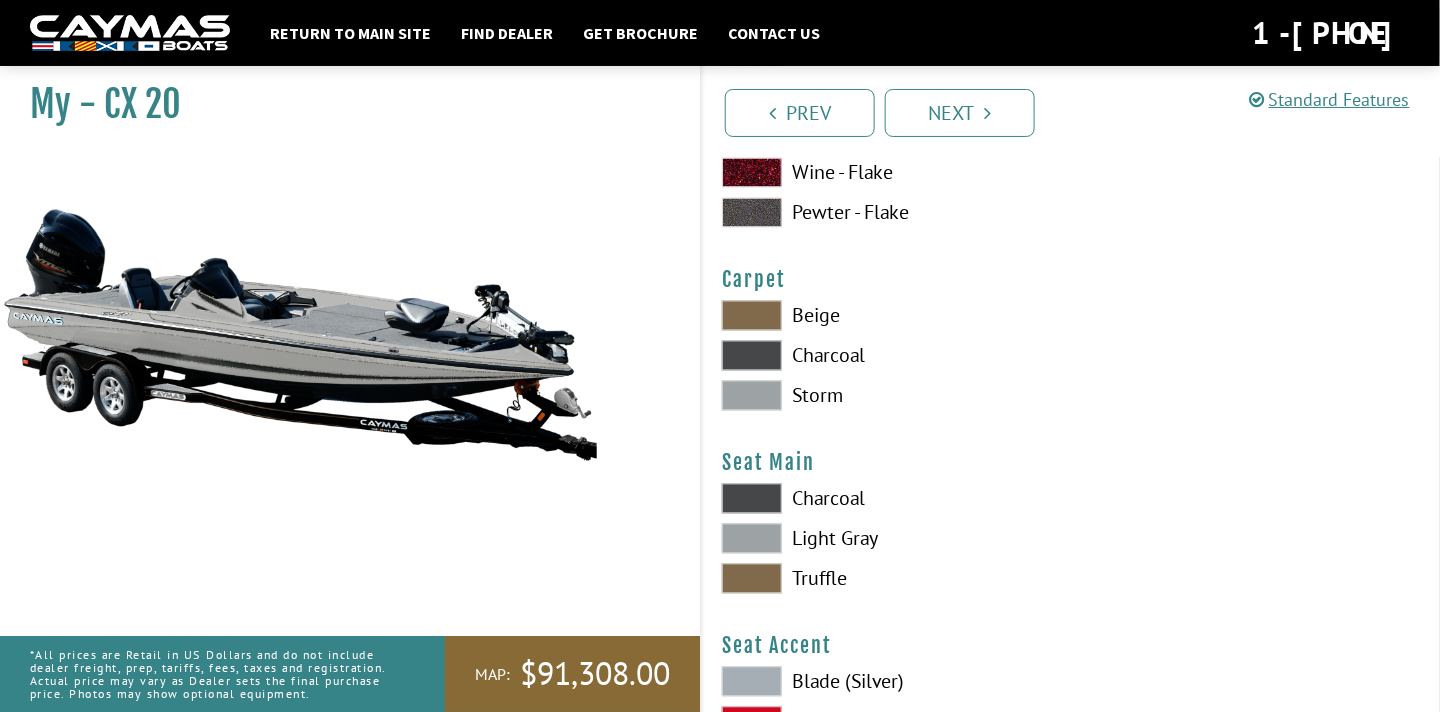 scroll, scrollTop: 11227, scrollLeft: 0, axis: vertical 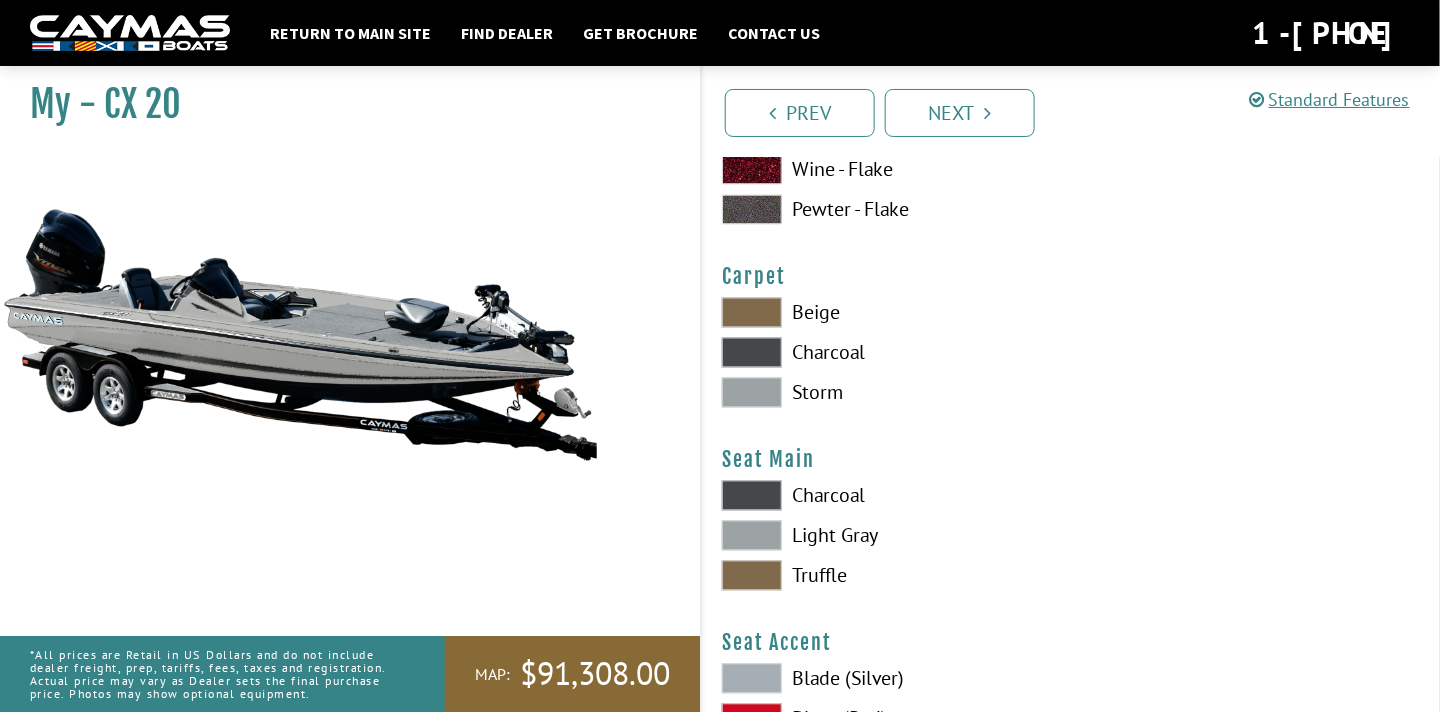 click at bounding box center [752, 353] 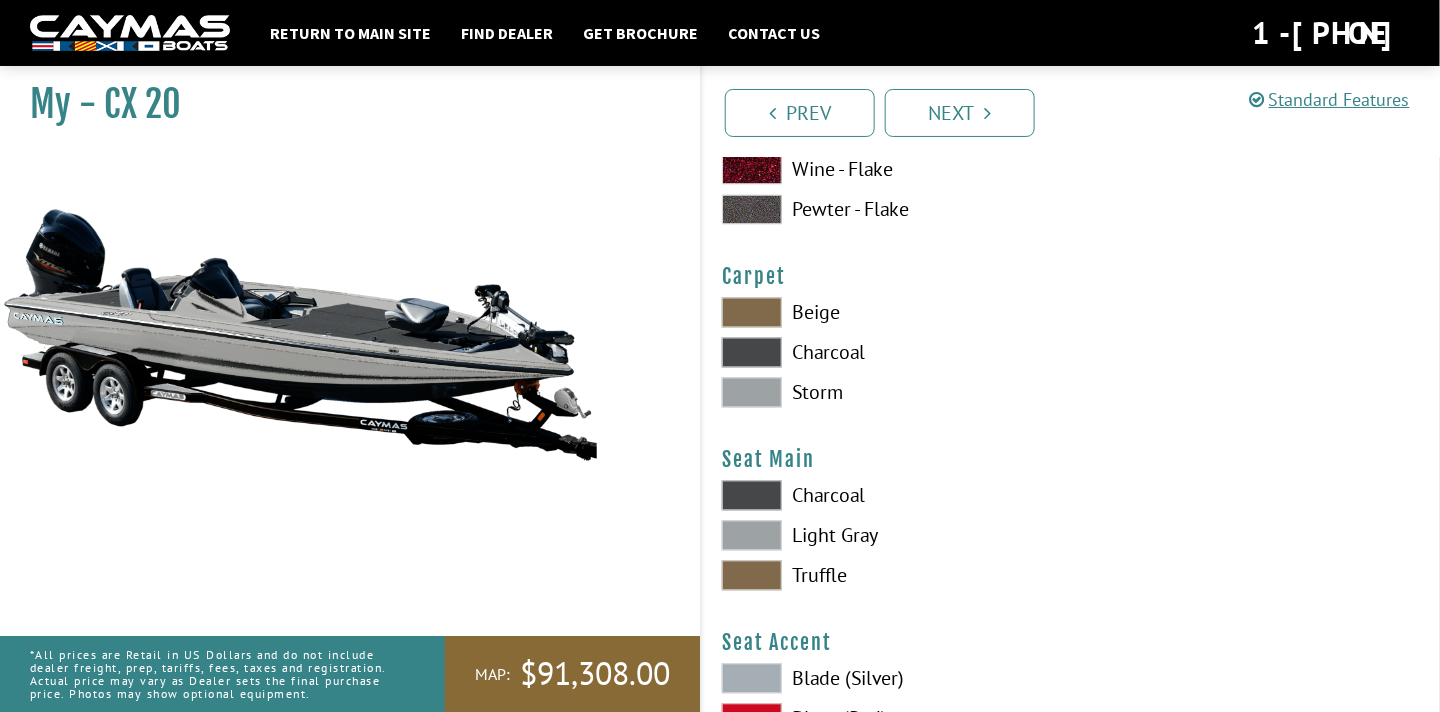 click at bounding box center [752, 393] 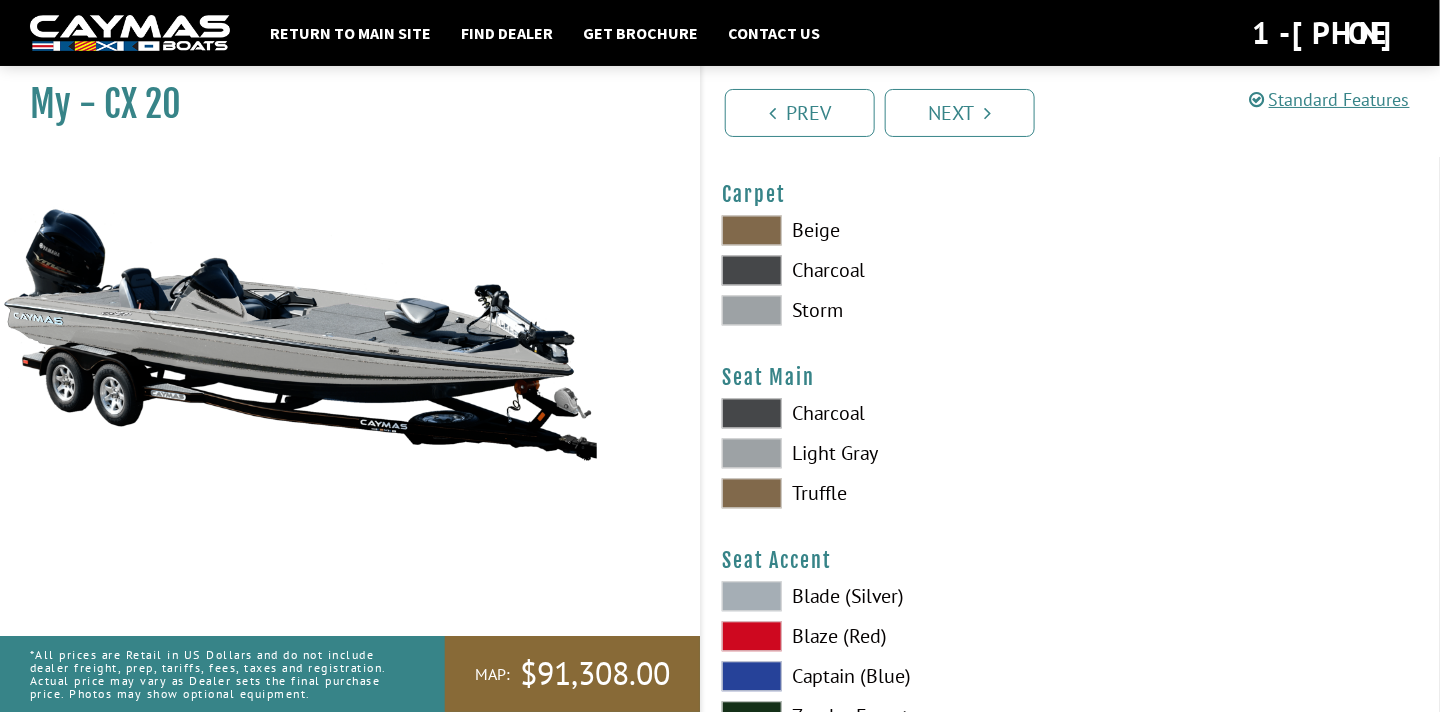 scroll, scrollTop: 11323, scrollLeft: 0, axis: vertical 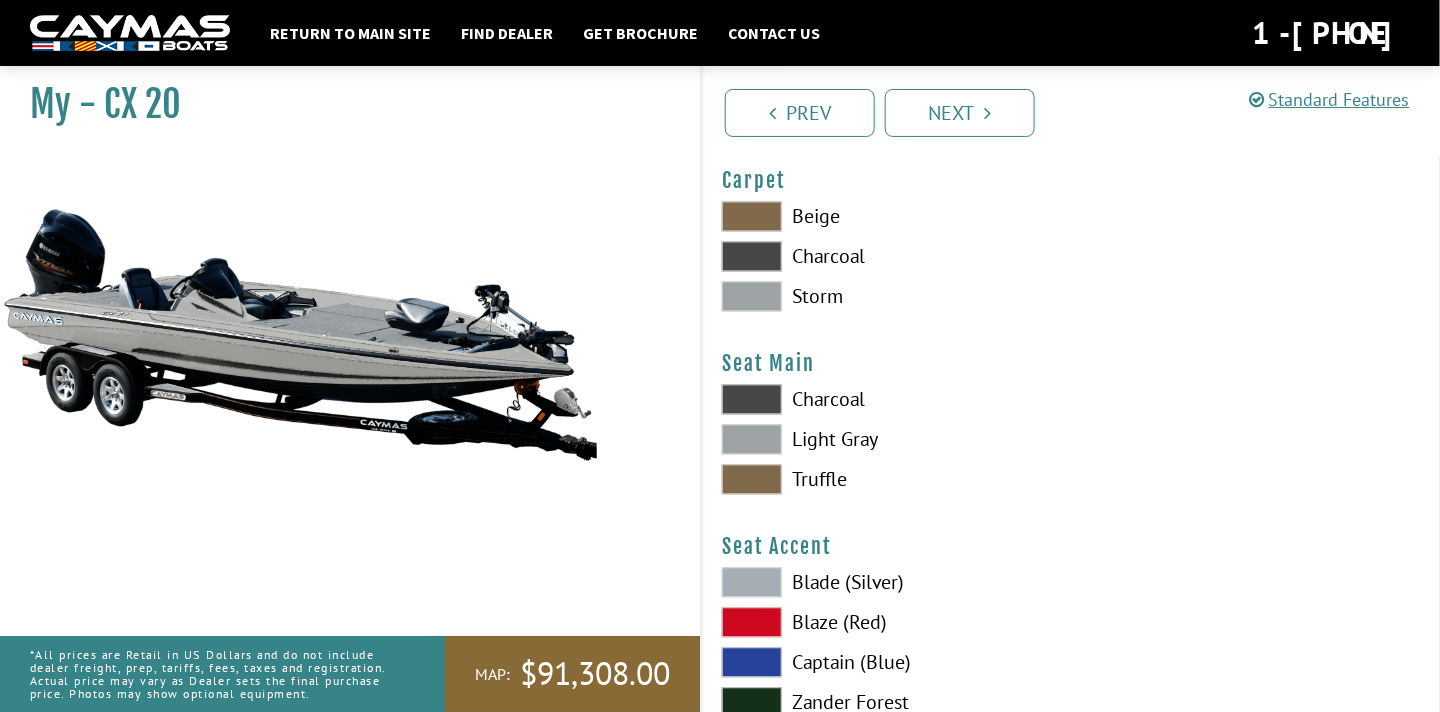 click at bounding box center (752, 440) 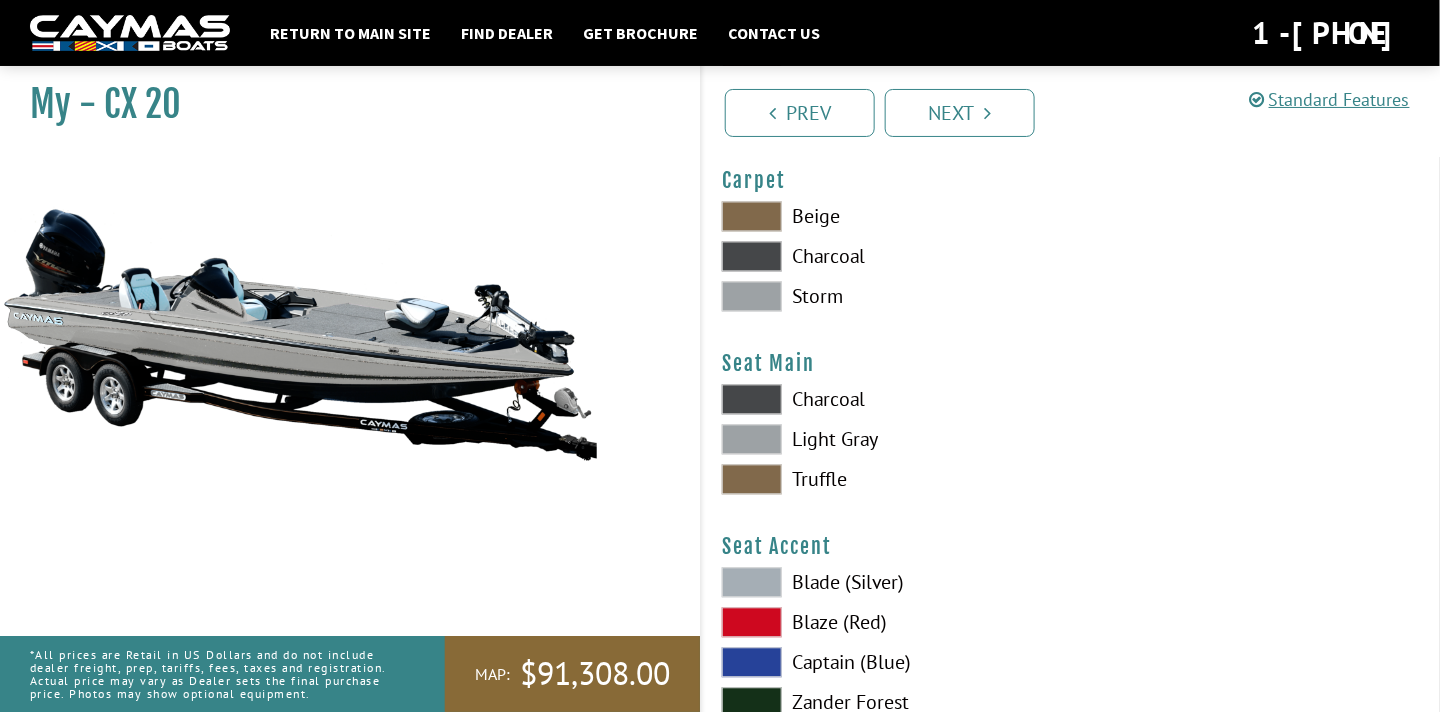 click at bounding box center [752, 400] 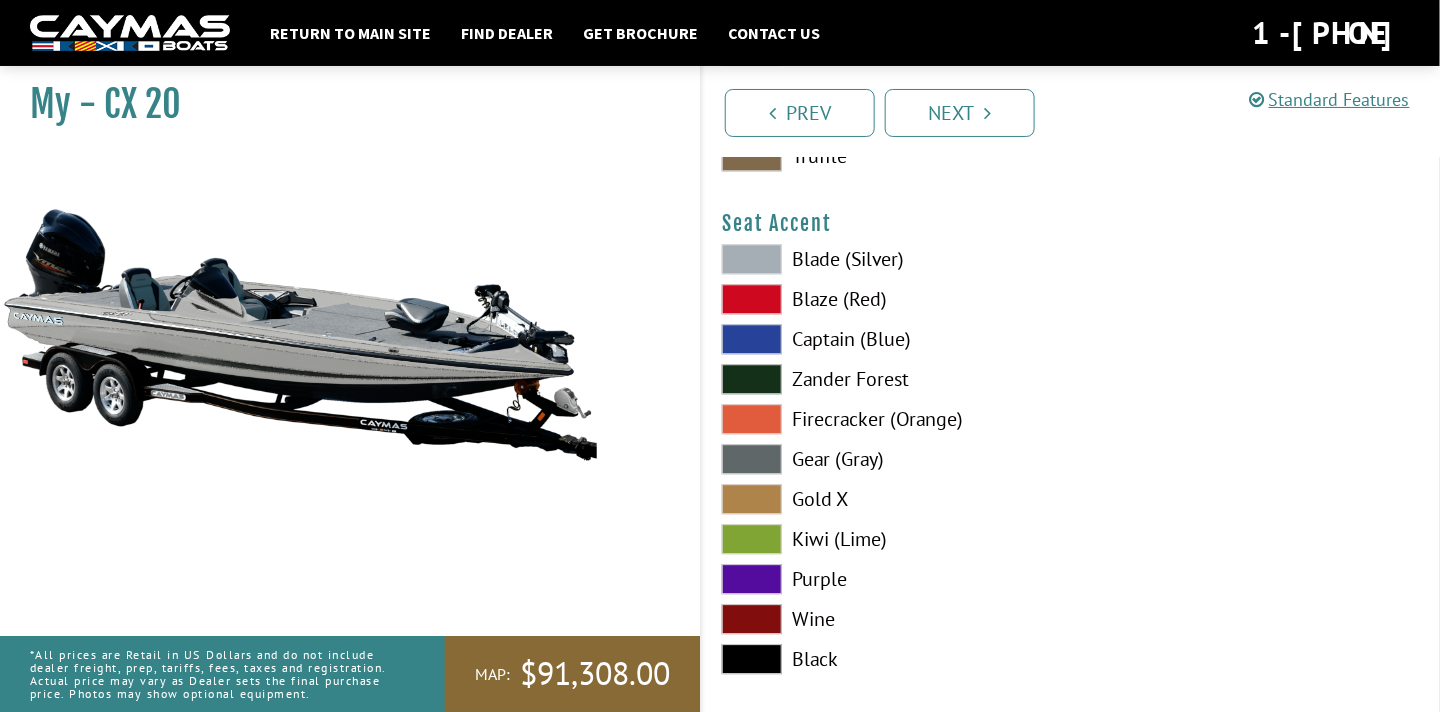 scroll, scrollTop: 11652, scrollLeft: 0, axis: vertical 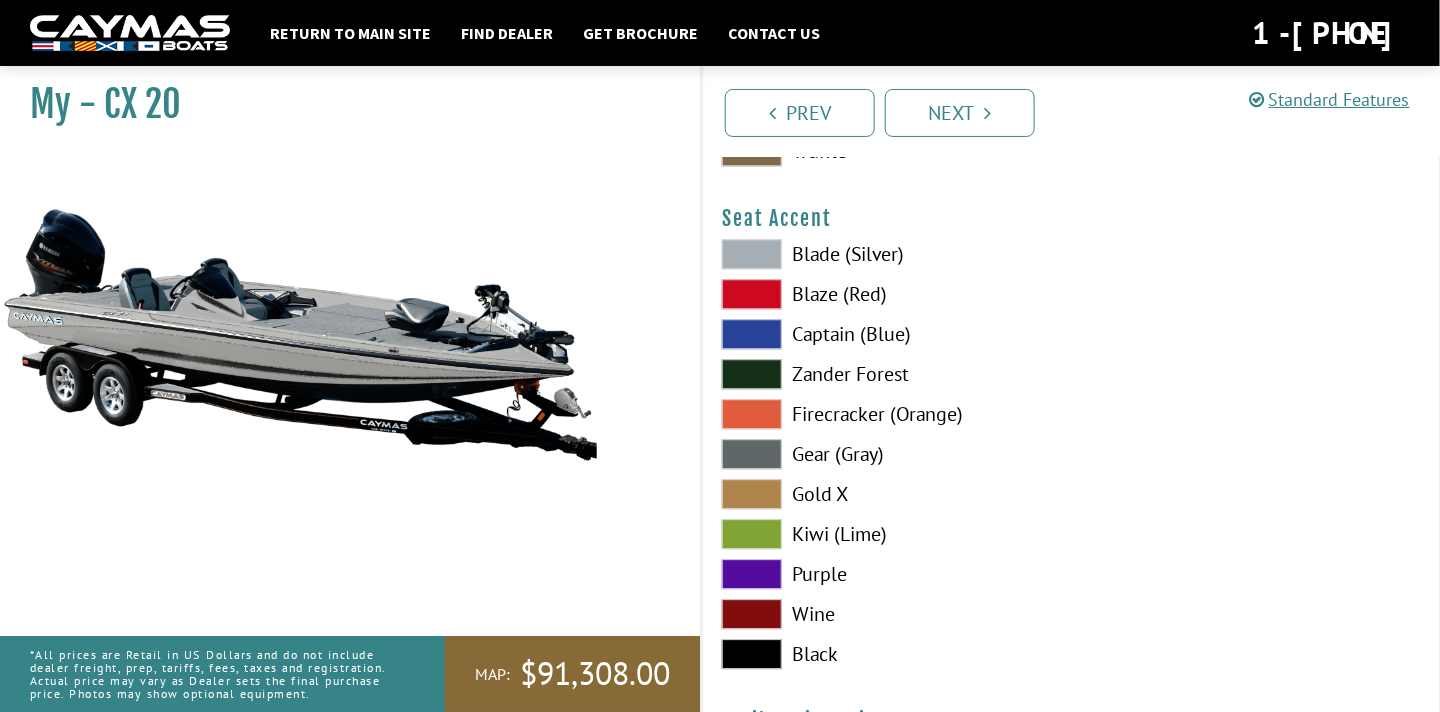 click at bounding box center [752, 574] 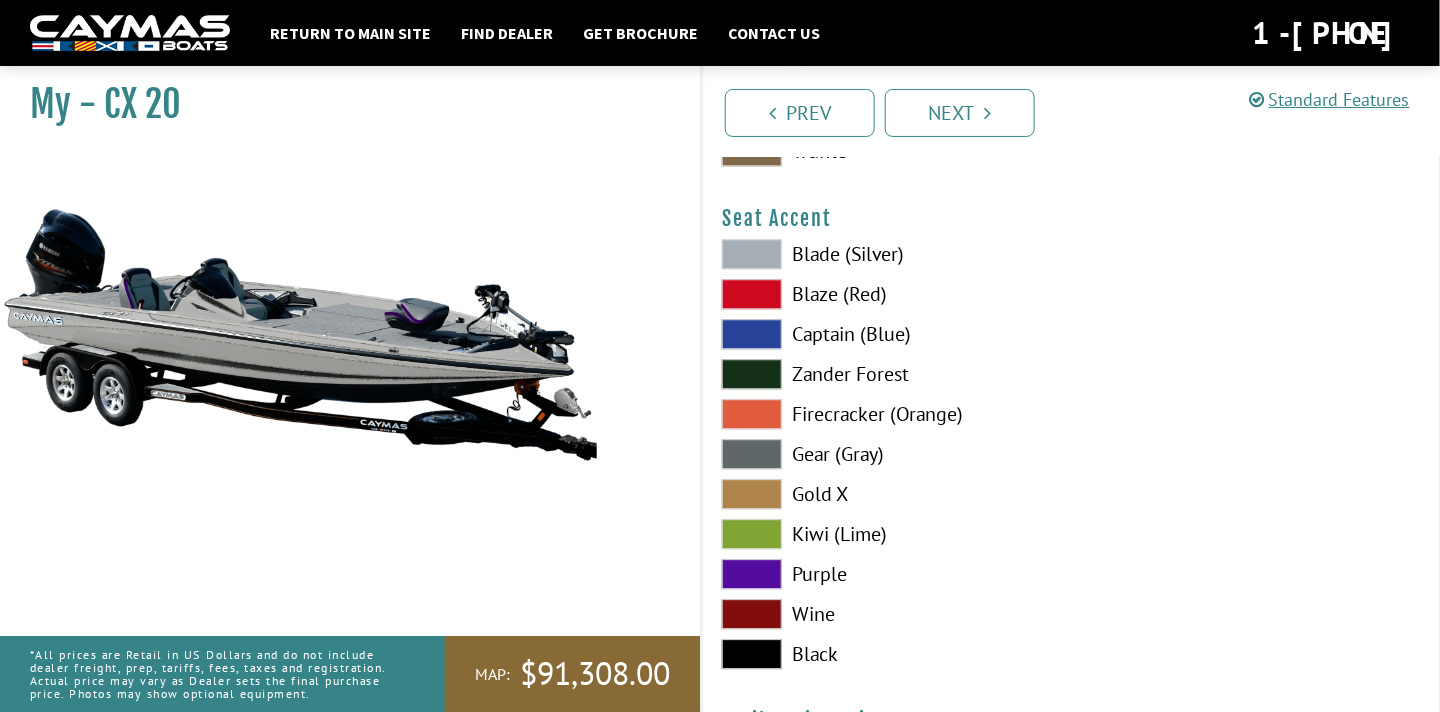 click at bounding box center [752, 574] 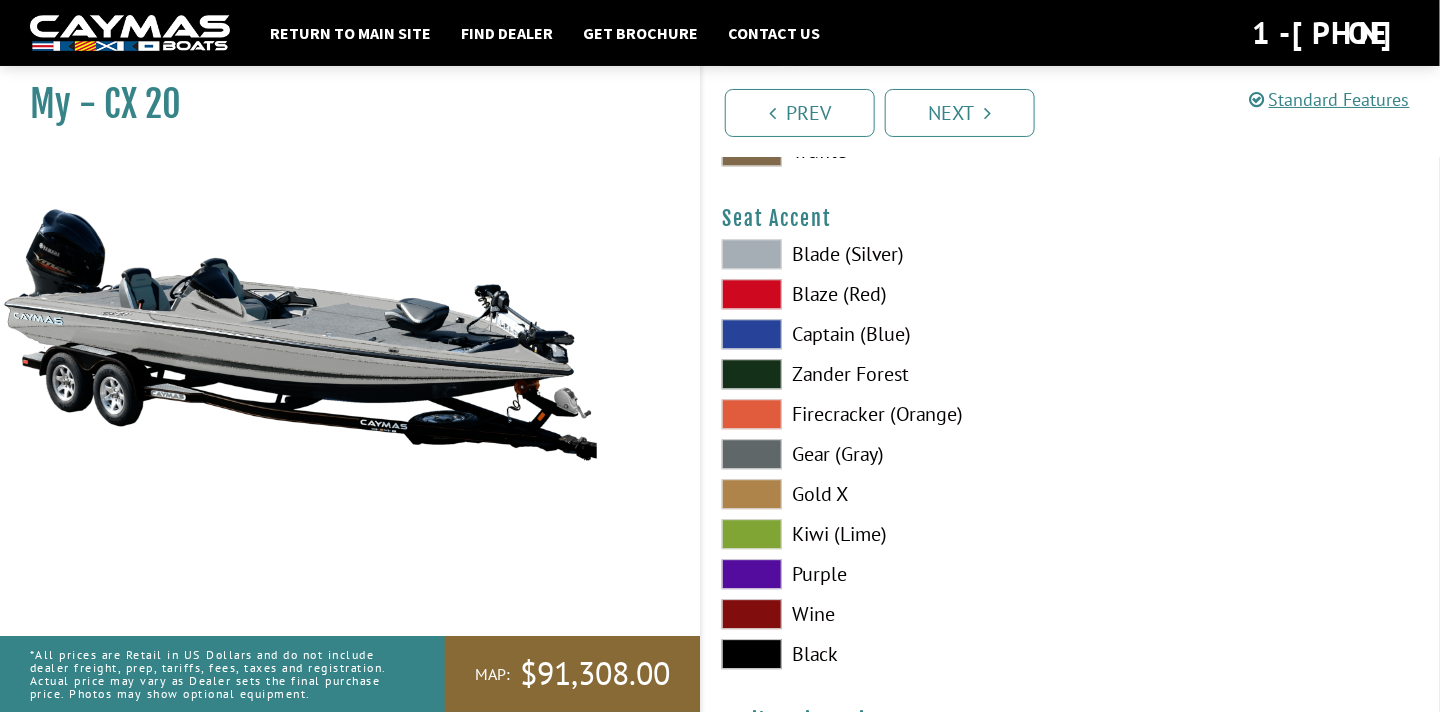 click at bounding box center [752, 654] 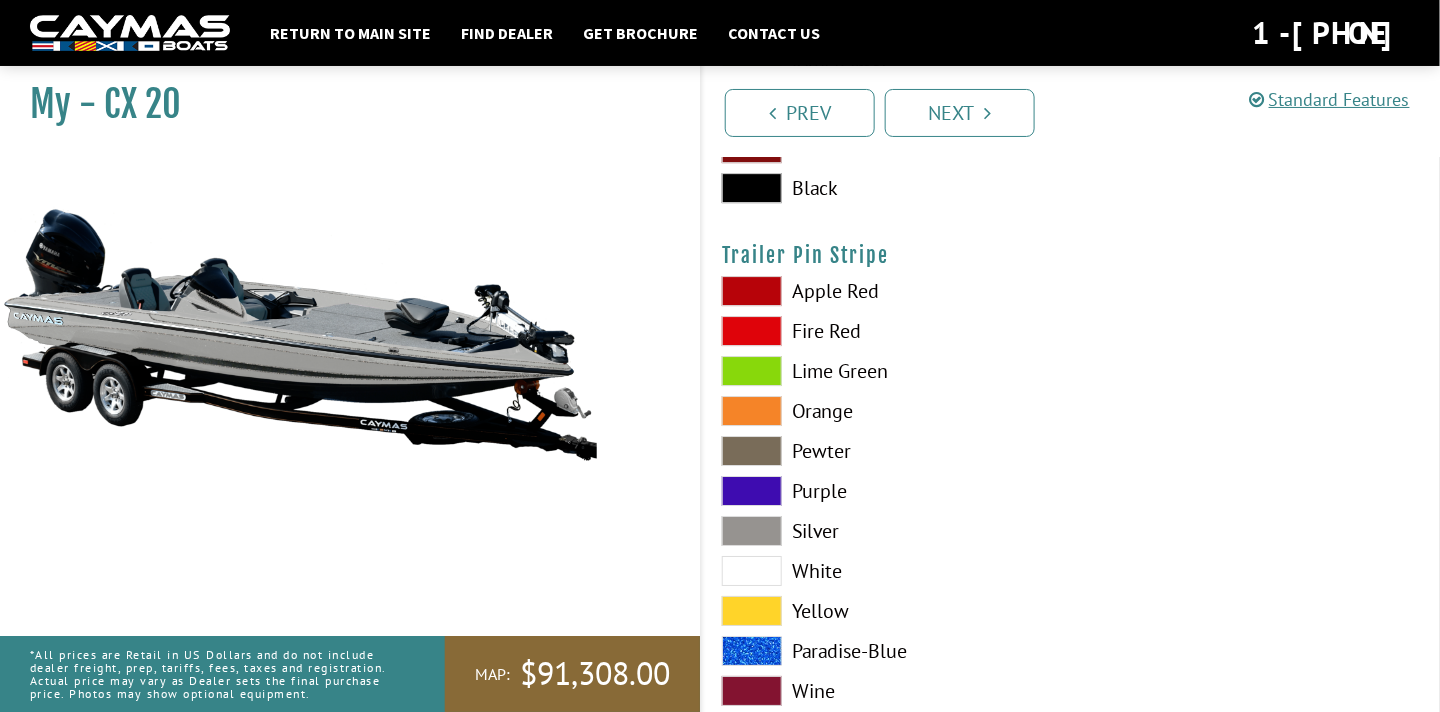 scroll, scrollTop: 12130, scrollLeft: 0, axis: vertical 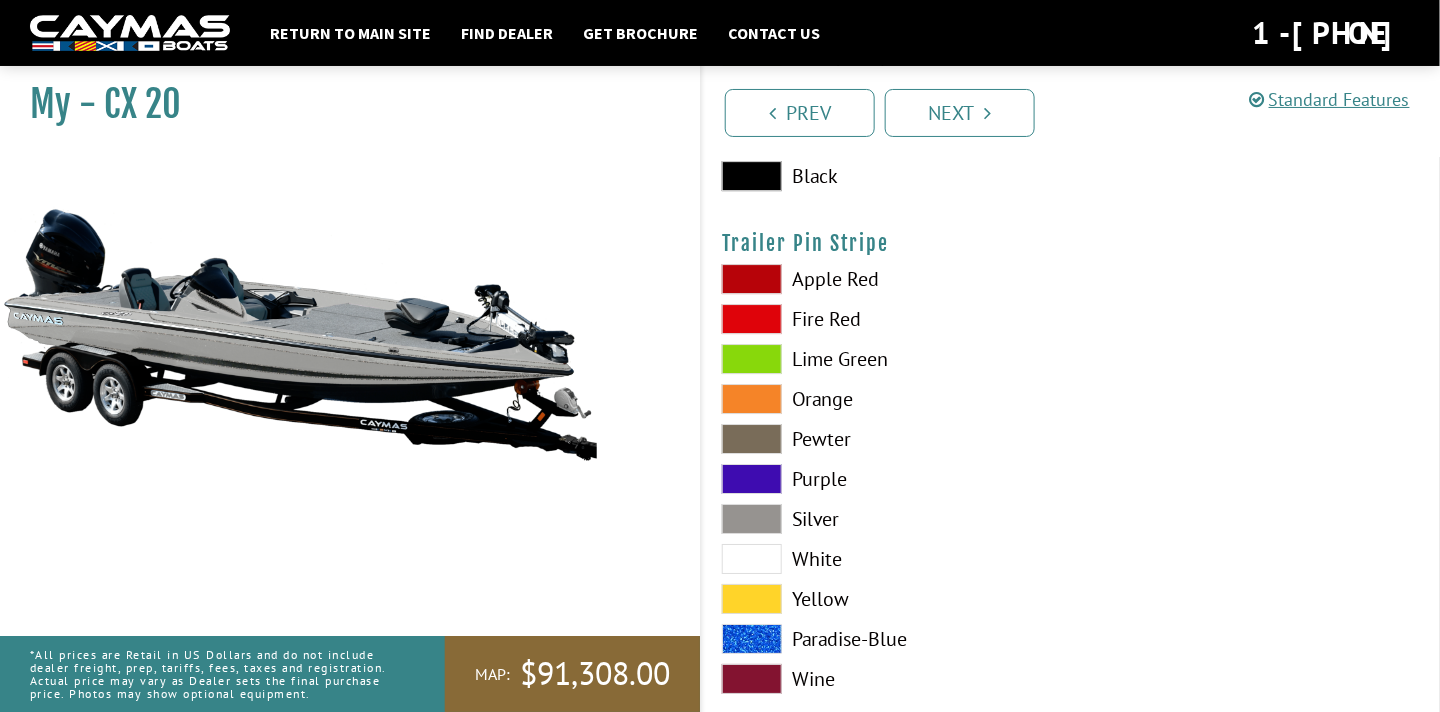 click at bounding box center [752, 519] 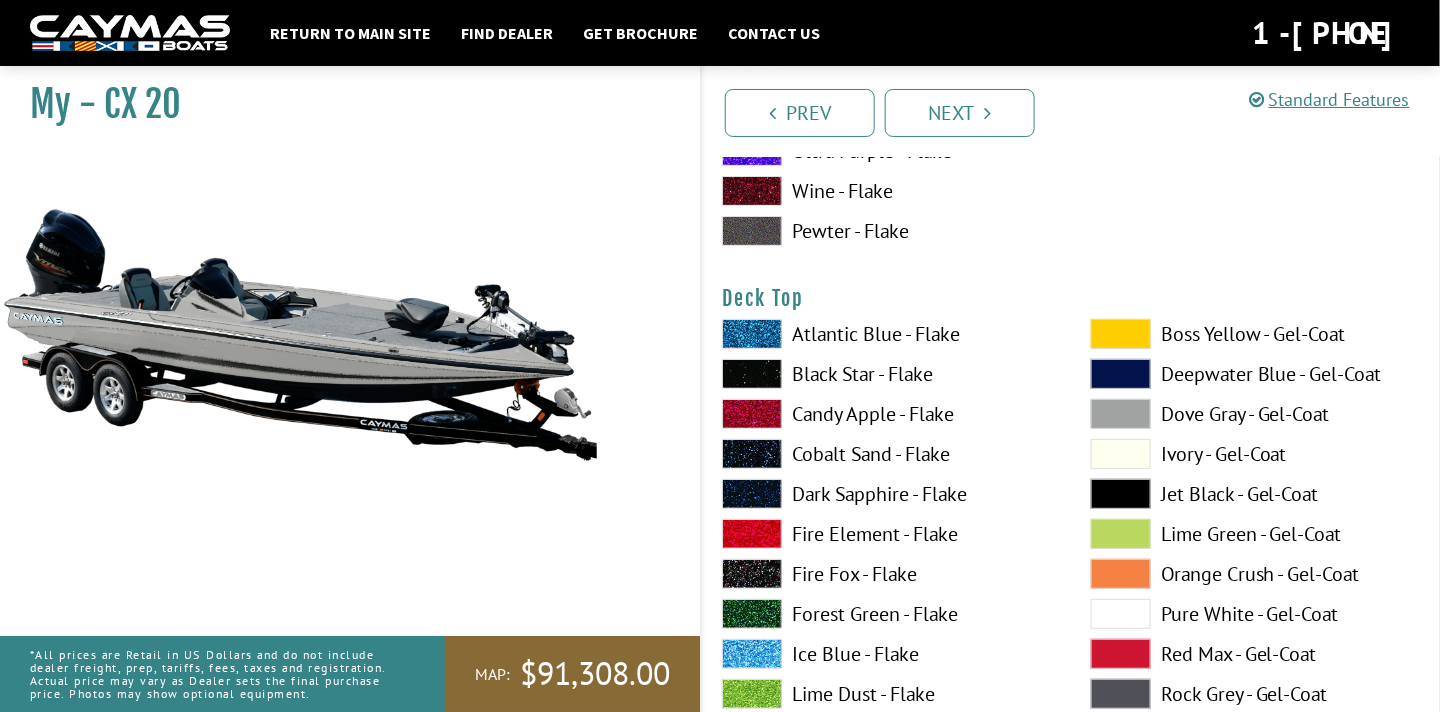 scroll, scrollTop: 2500, scrollLeft: 0, axis: vertical 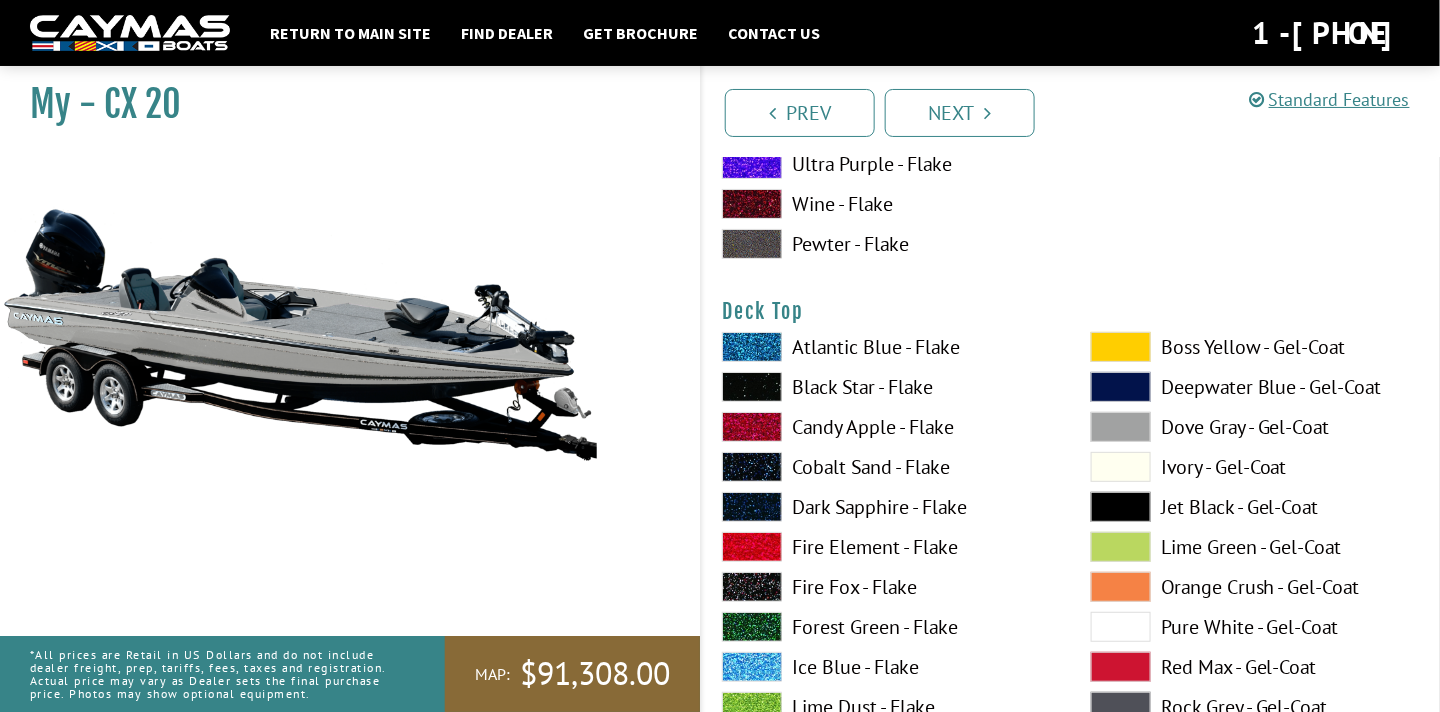 click at bounding box center (752, 387) 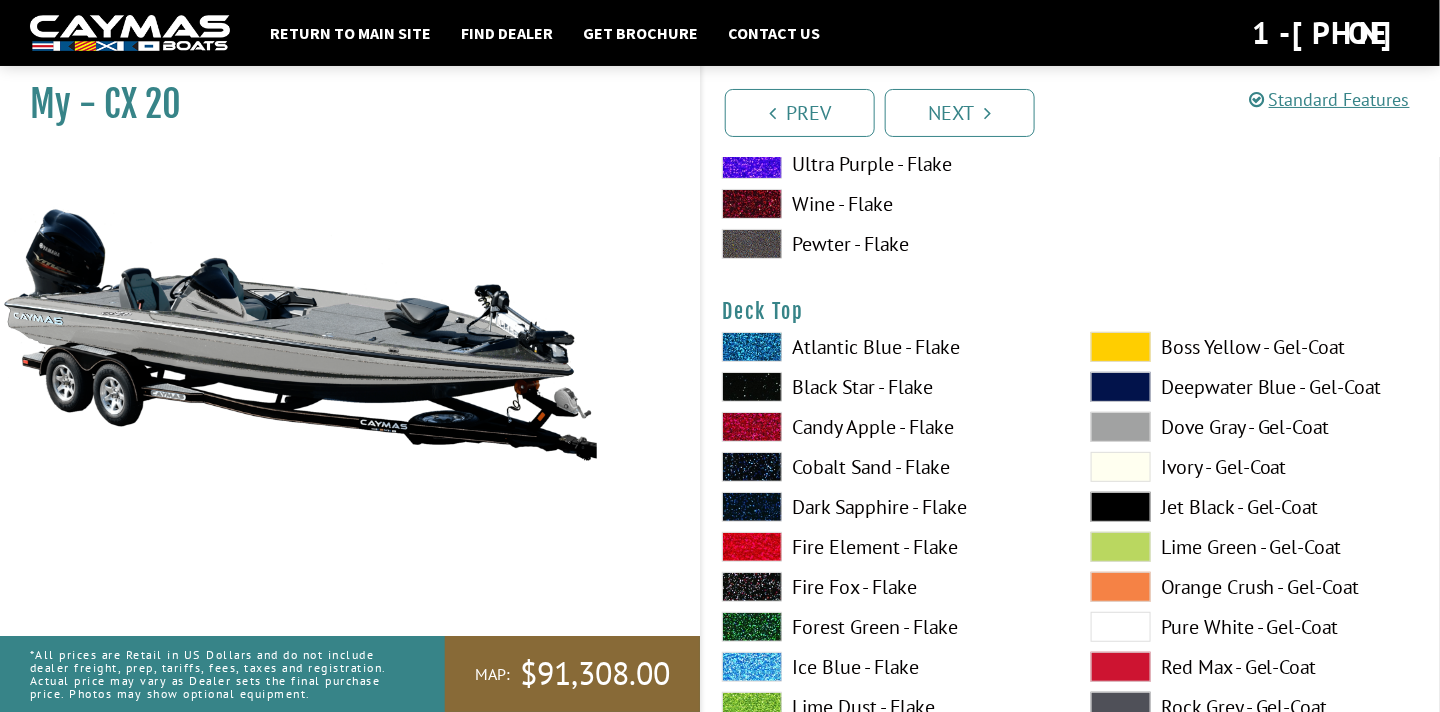 click at bounding box center (752, 387) 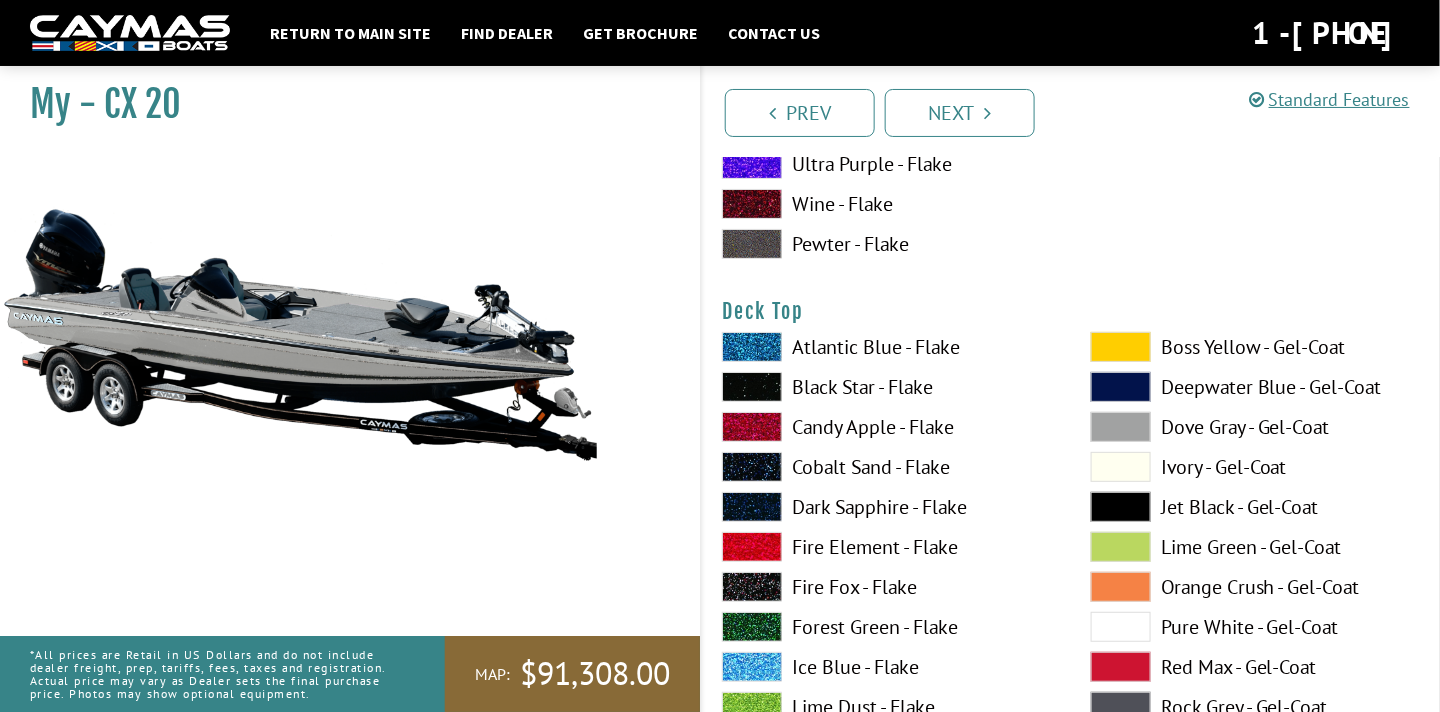 click at bounding box center [1121, 427] 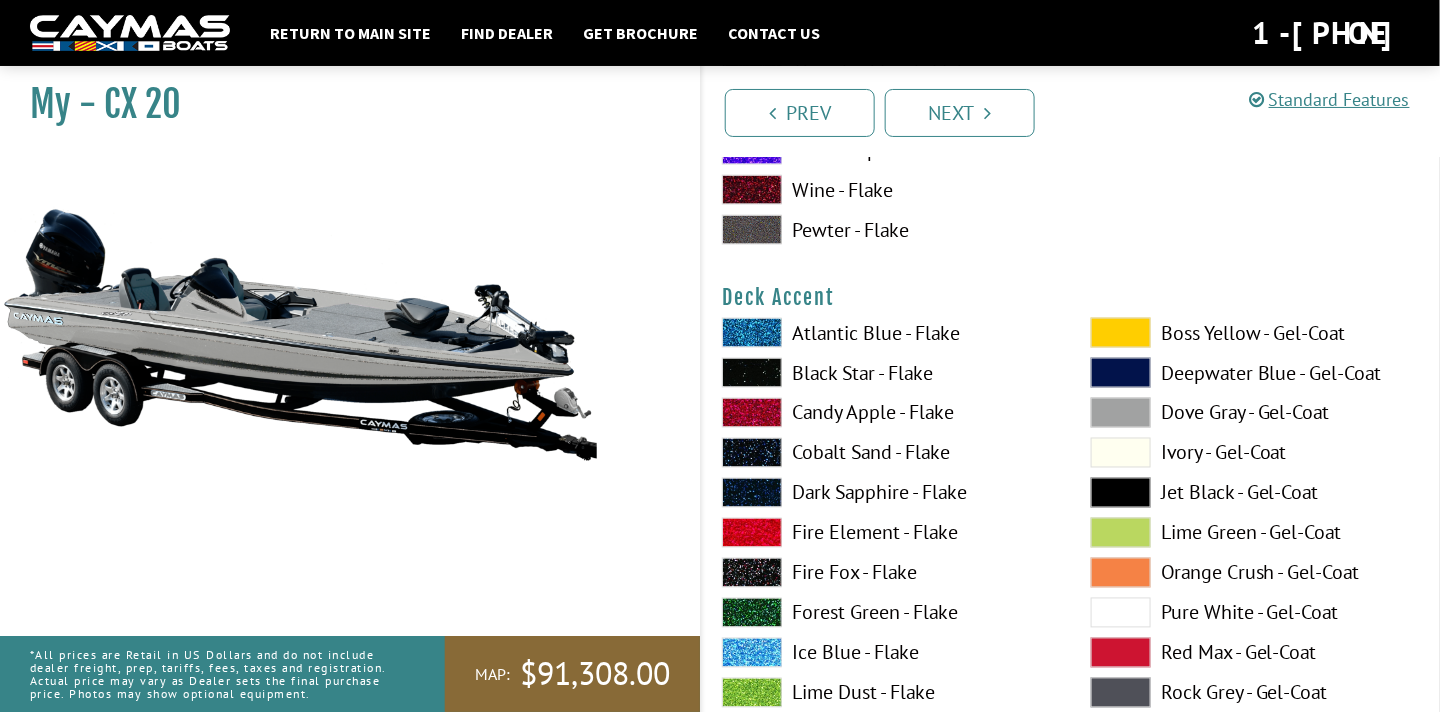 scroll, scrollTop: 856, scrollLeft: 0, axis: vertical 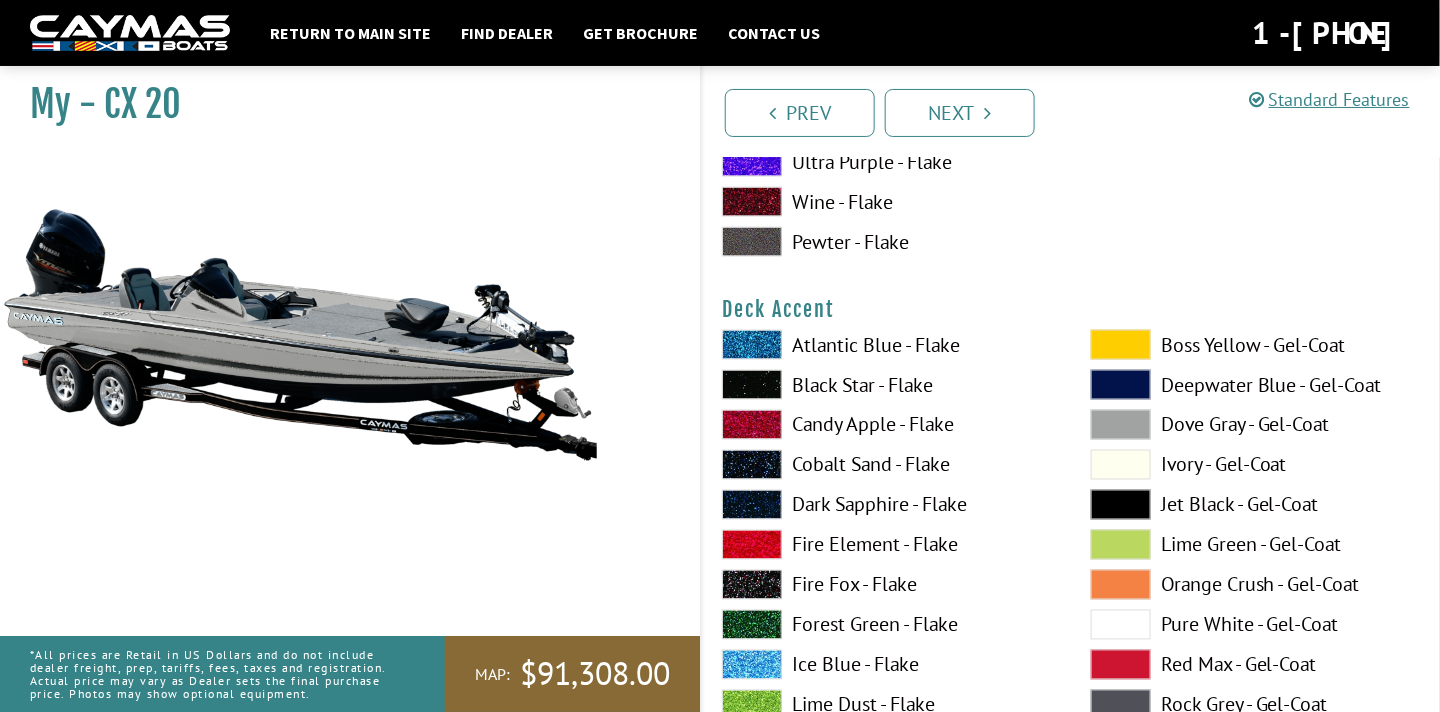 click at bounding box center (752, 385) 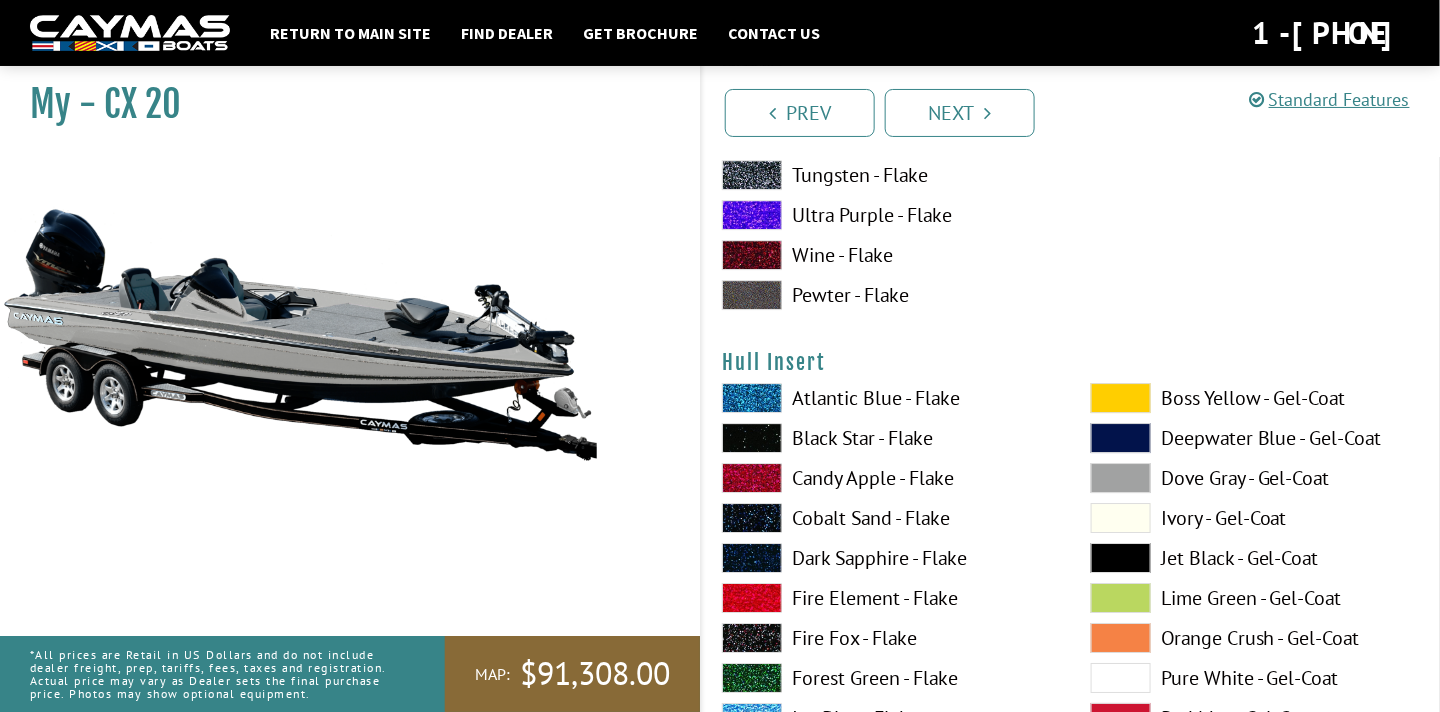 scroll, scrollTop: 9508, scrollLeft: 0, axis: vertical 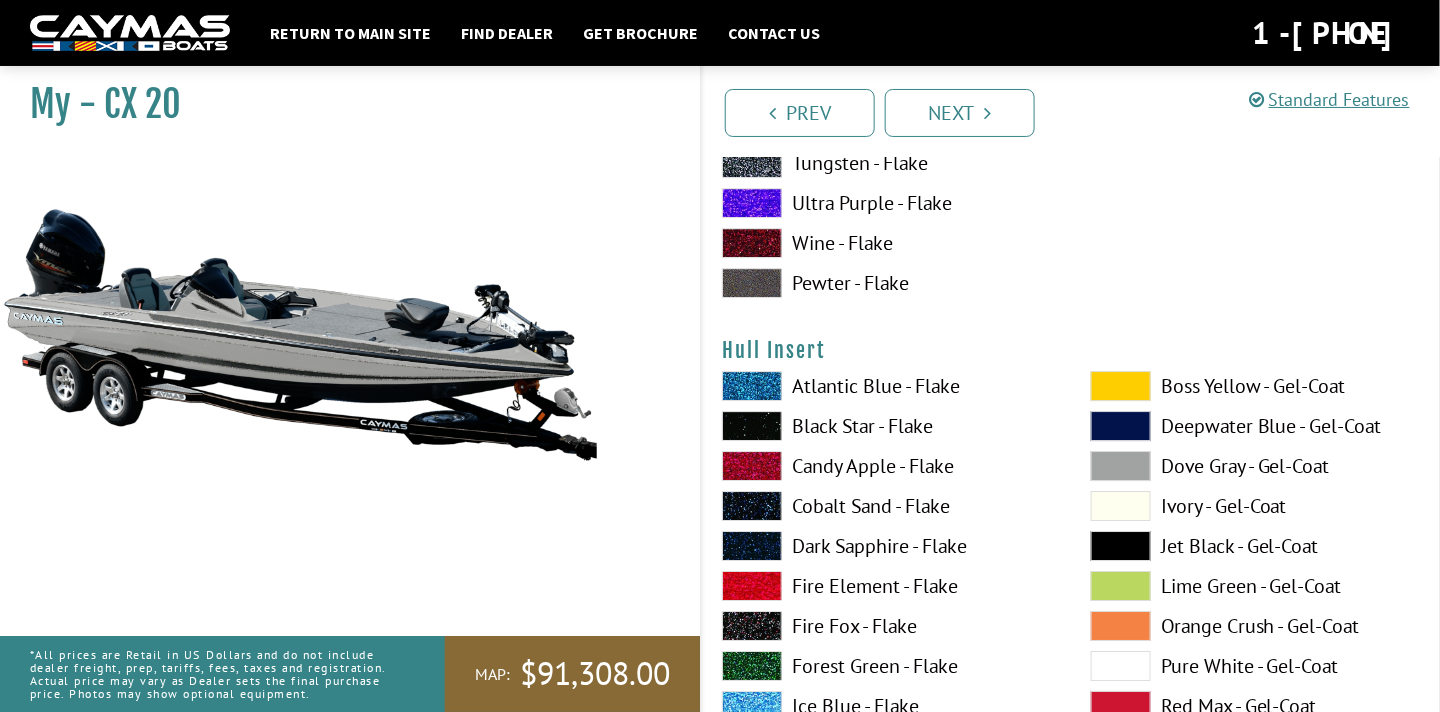 click at bounding box center (752, 426) 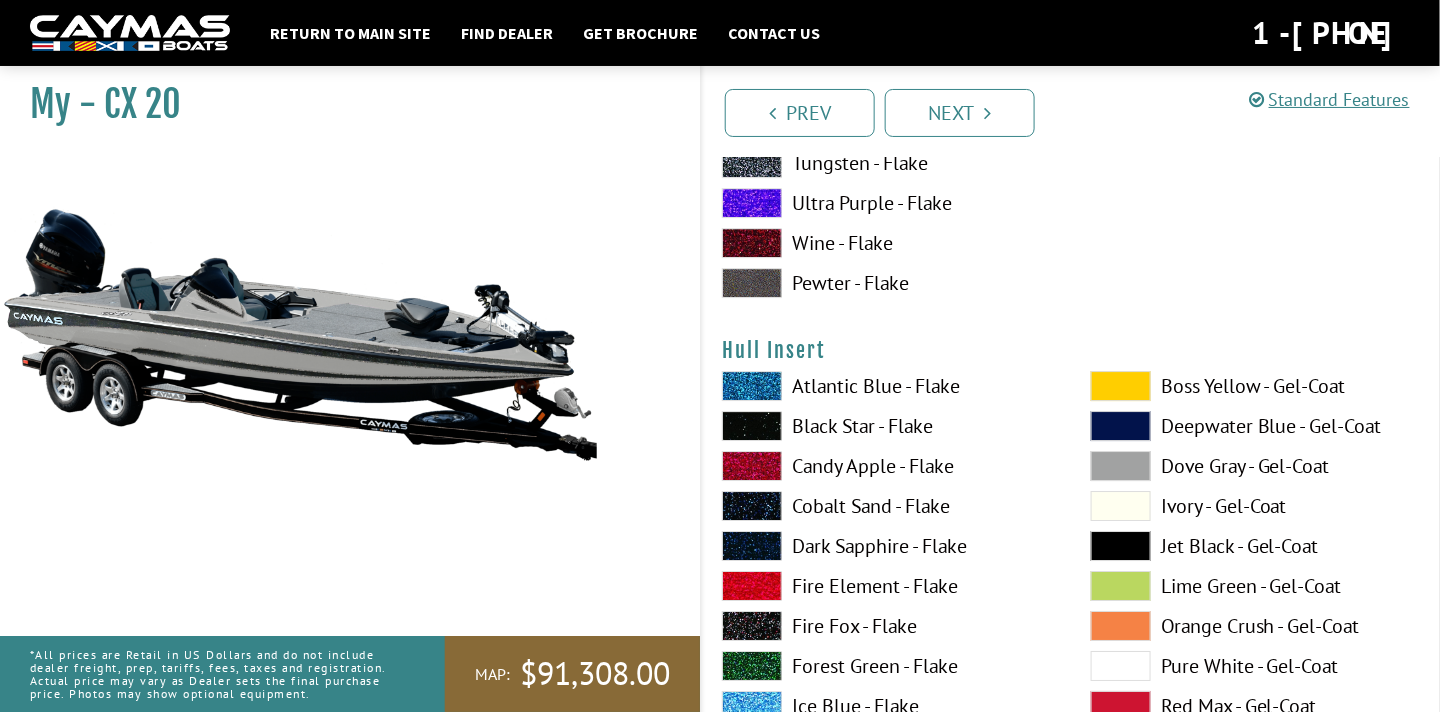 click at bounding box center (752, 426) 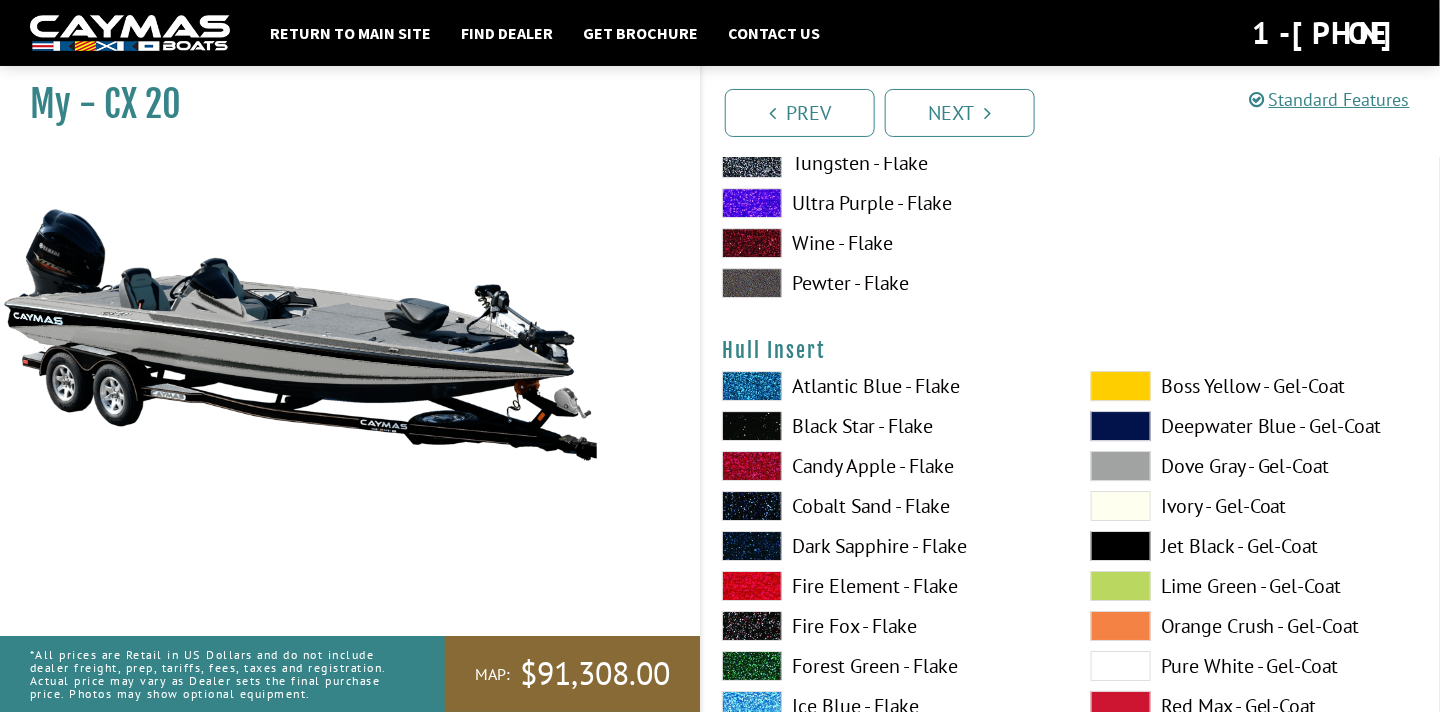 click at bounding box center (752, 426) 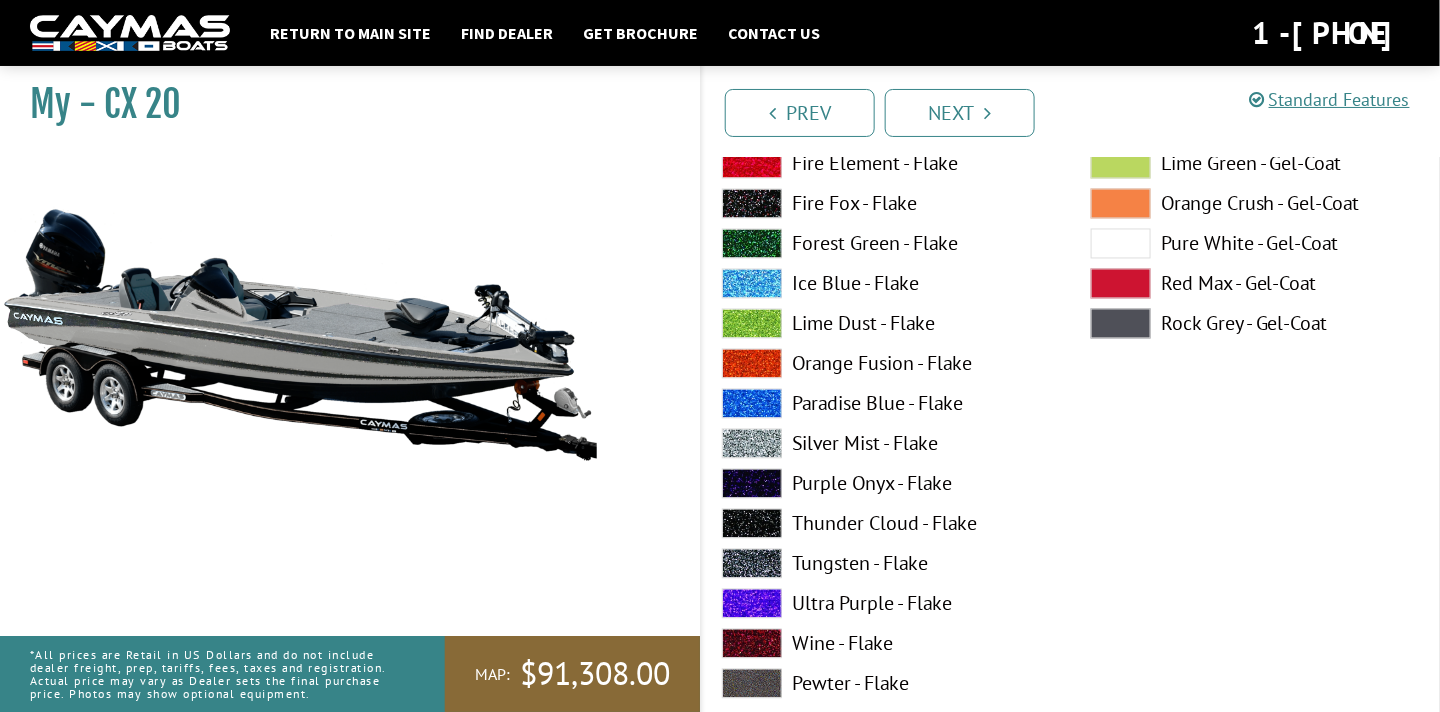 click on "Paradise Blue - Flake" at bounding box center (886, 404) 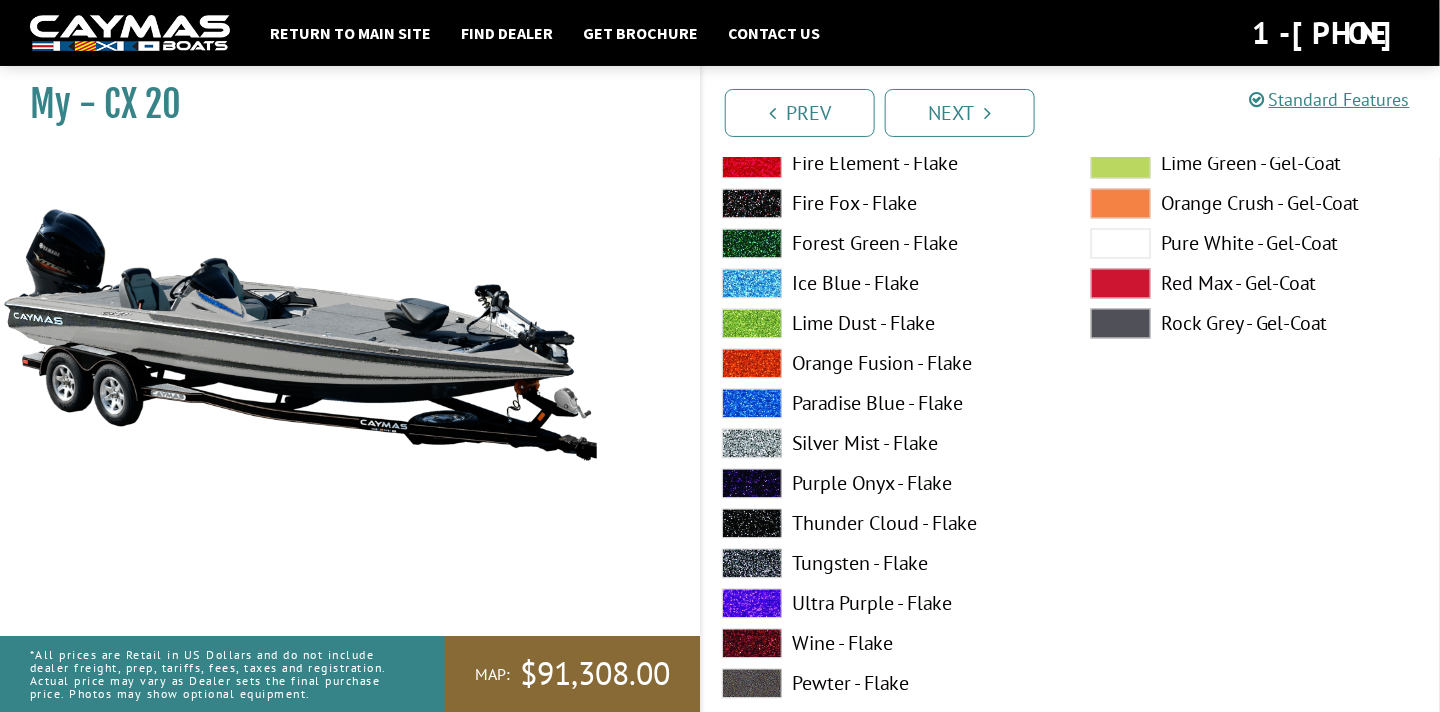 click on "Silver Mist - Flake" at bounding box center (886, 444) 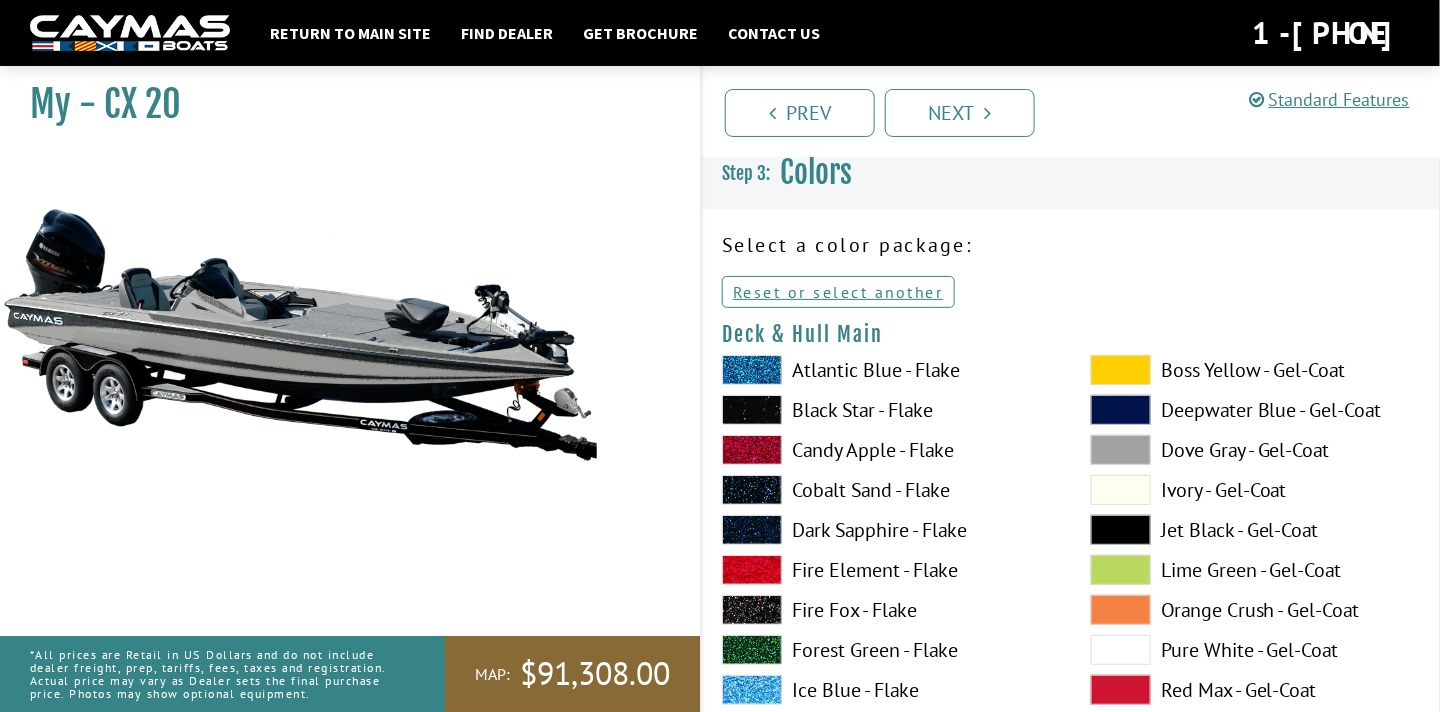 scroll, scrollTop: 0, scrollLeft: 0, axis: both 